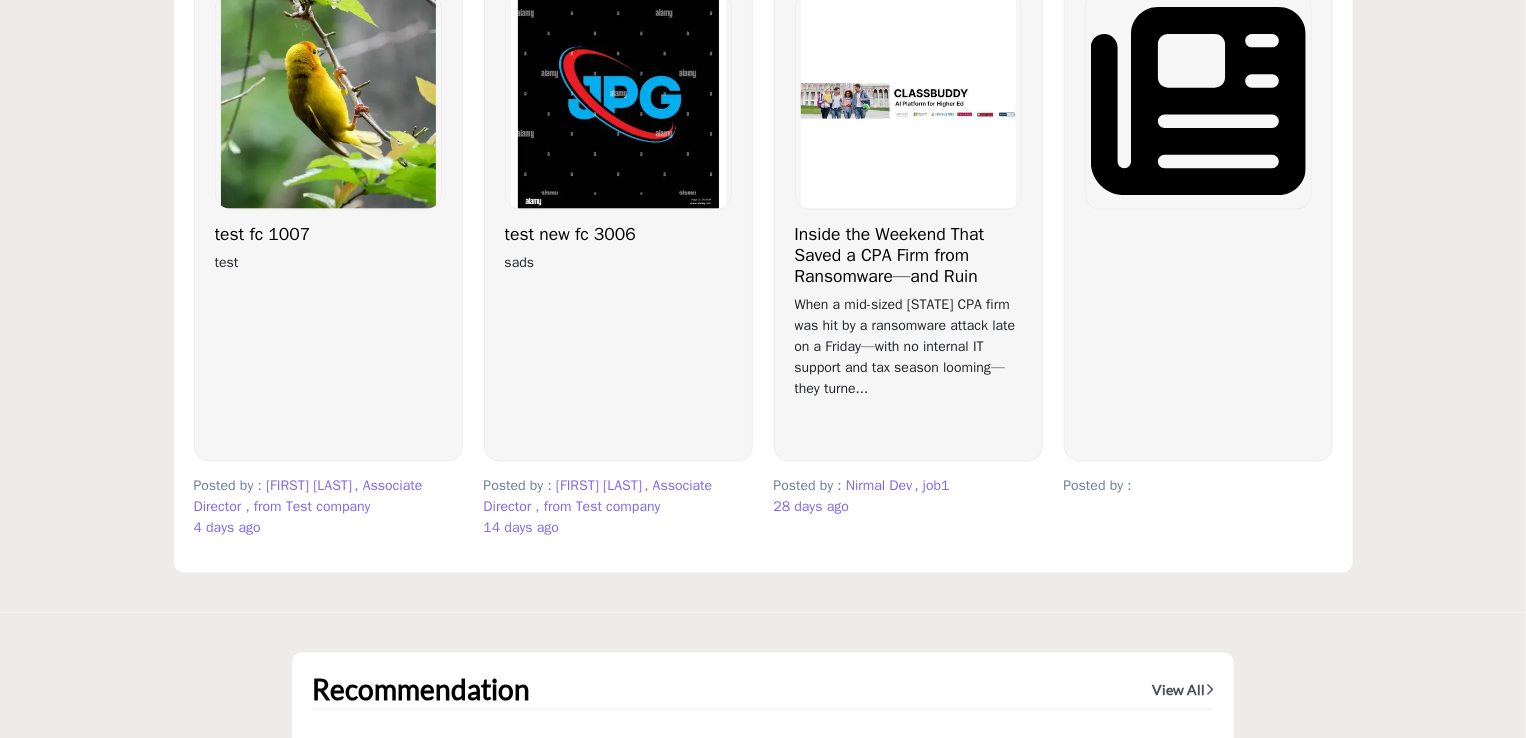 scroll, scrollTop: 5100, scrollLeft: 0, axis: vertical 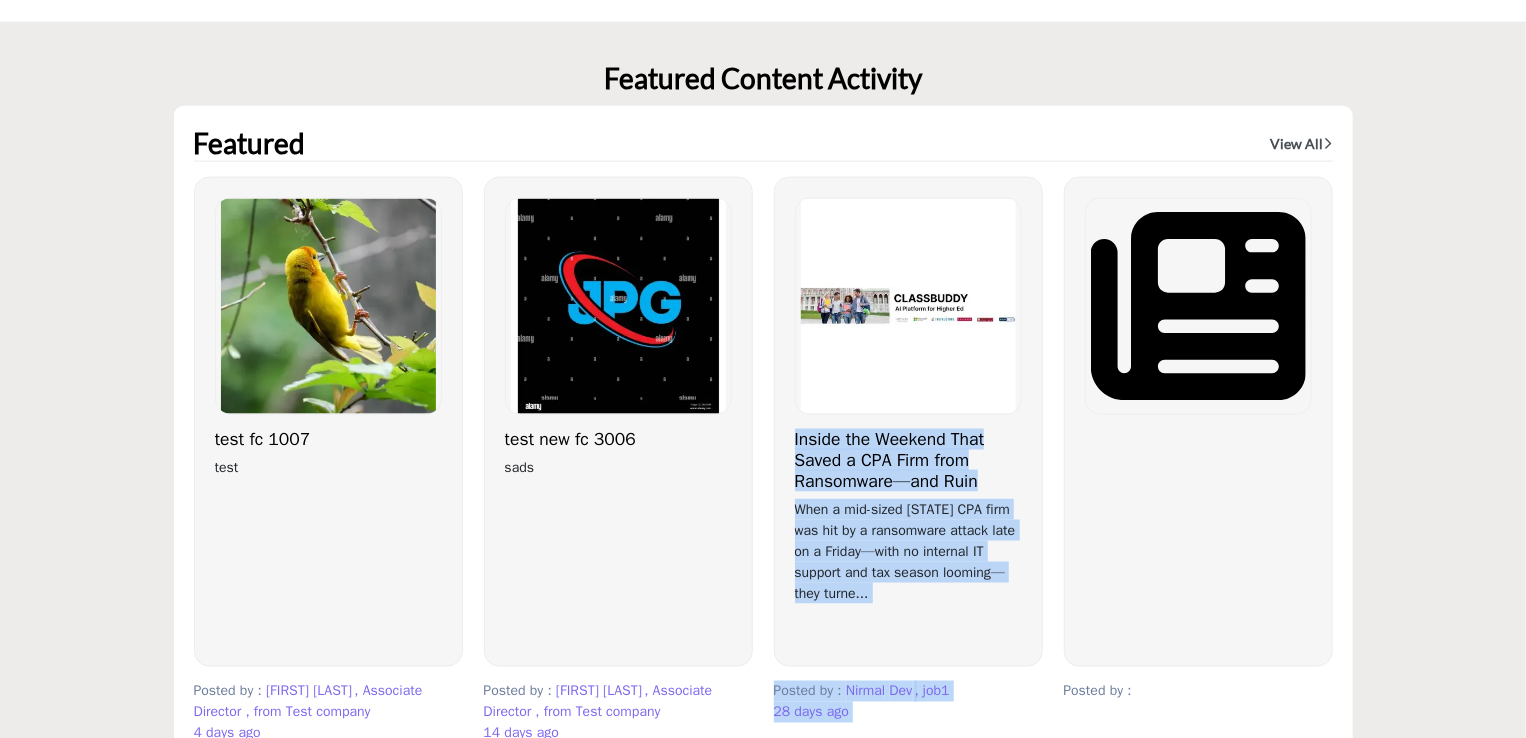 drag, startPoint x: 1083, startPoint y: 323, endPoint x: 972, endPoint y: 329, distance: 111.16204 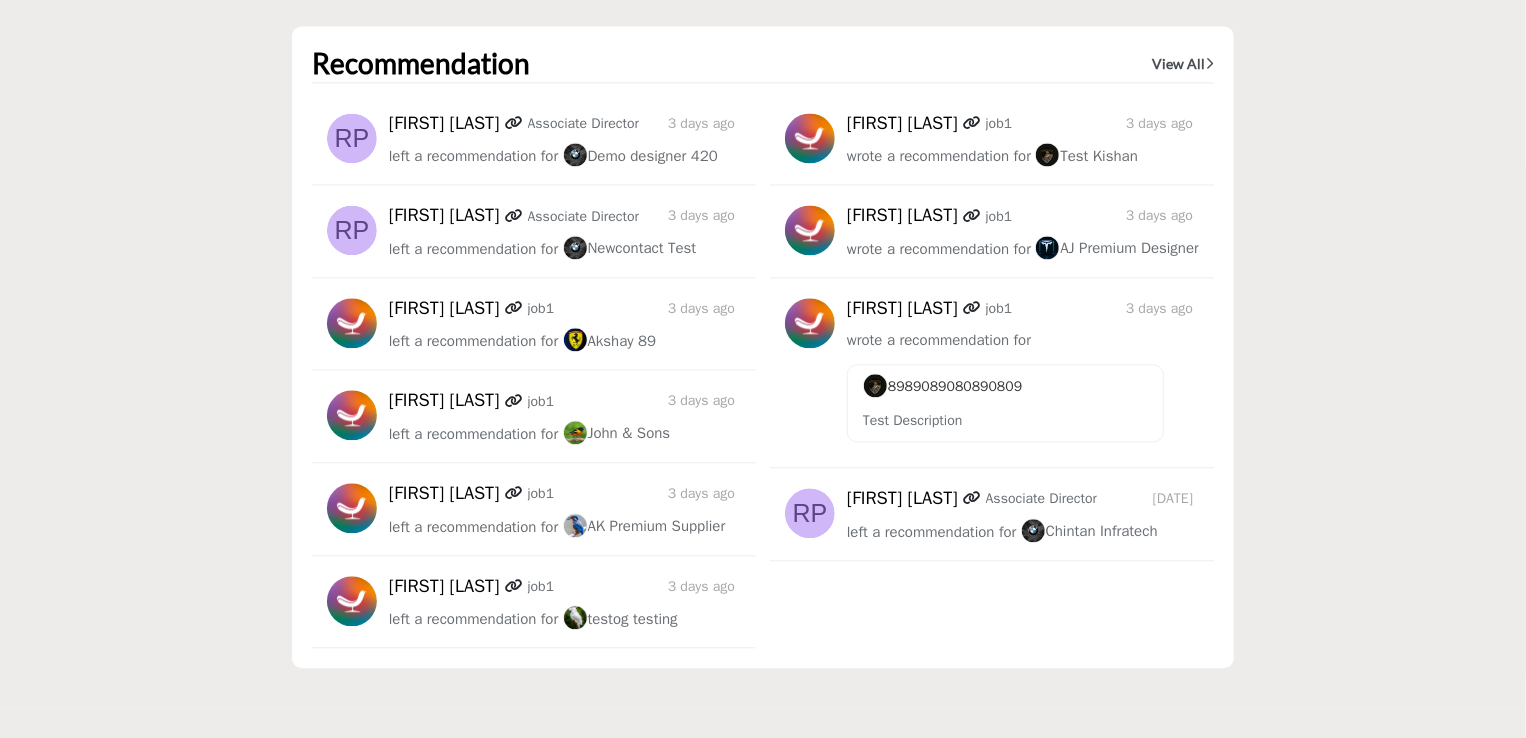 scroll, scrollTop: 6200, scrollLeft: 0, axis: vertical 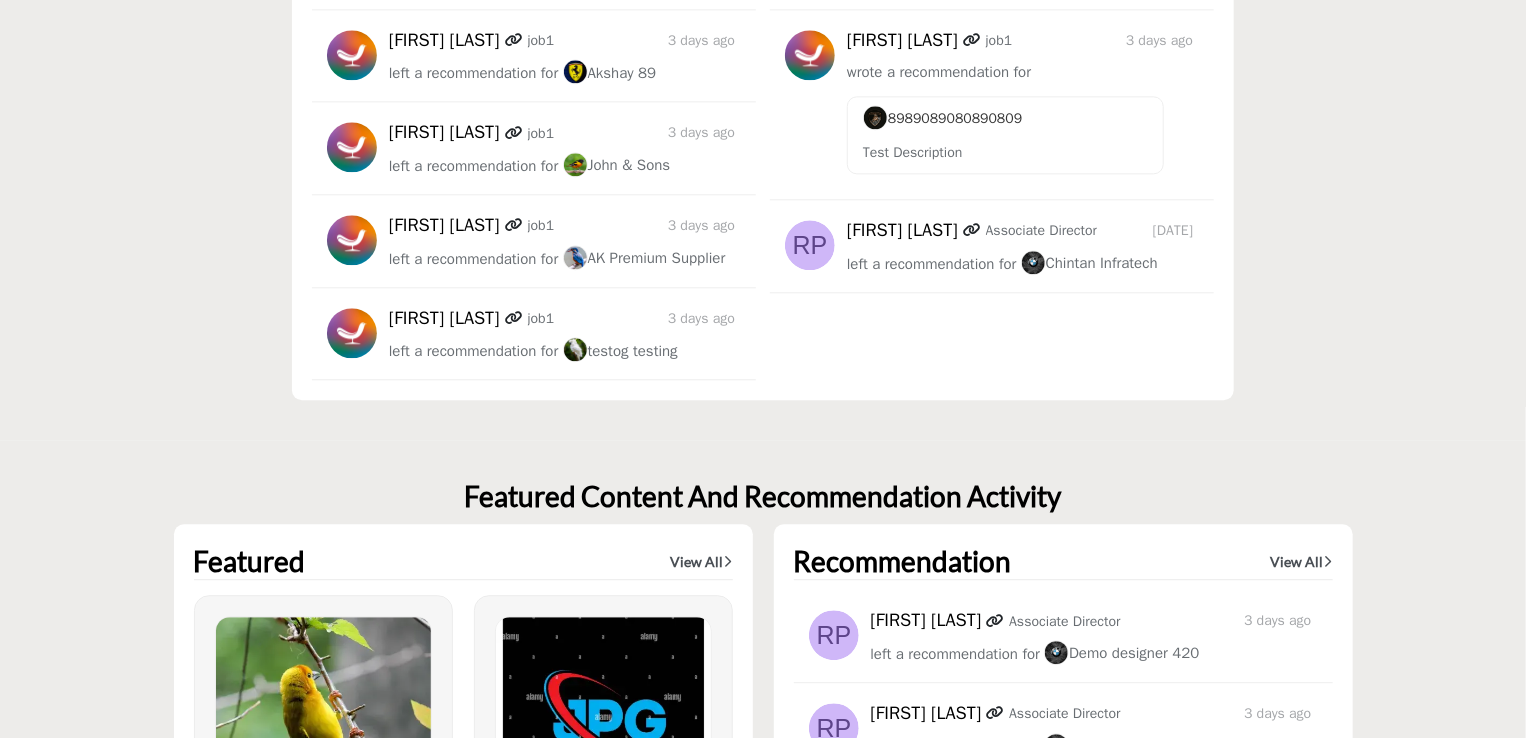 drag, startPoint x: 1036, startPoint y: 111, endPoint x: 857, endPoint y: 149, distance: 182.98907 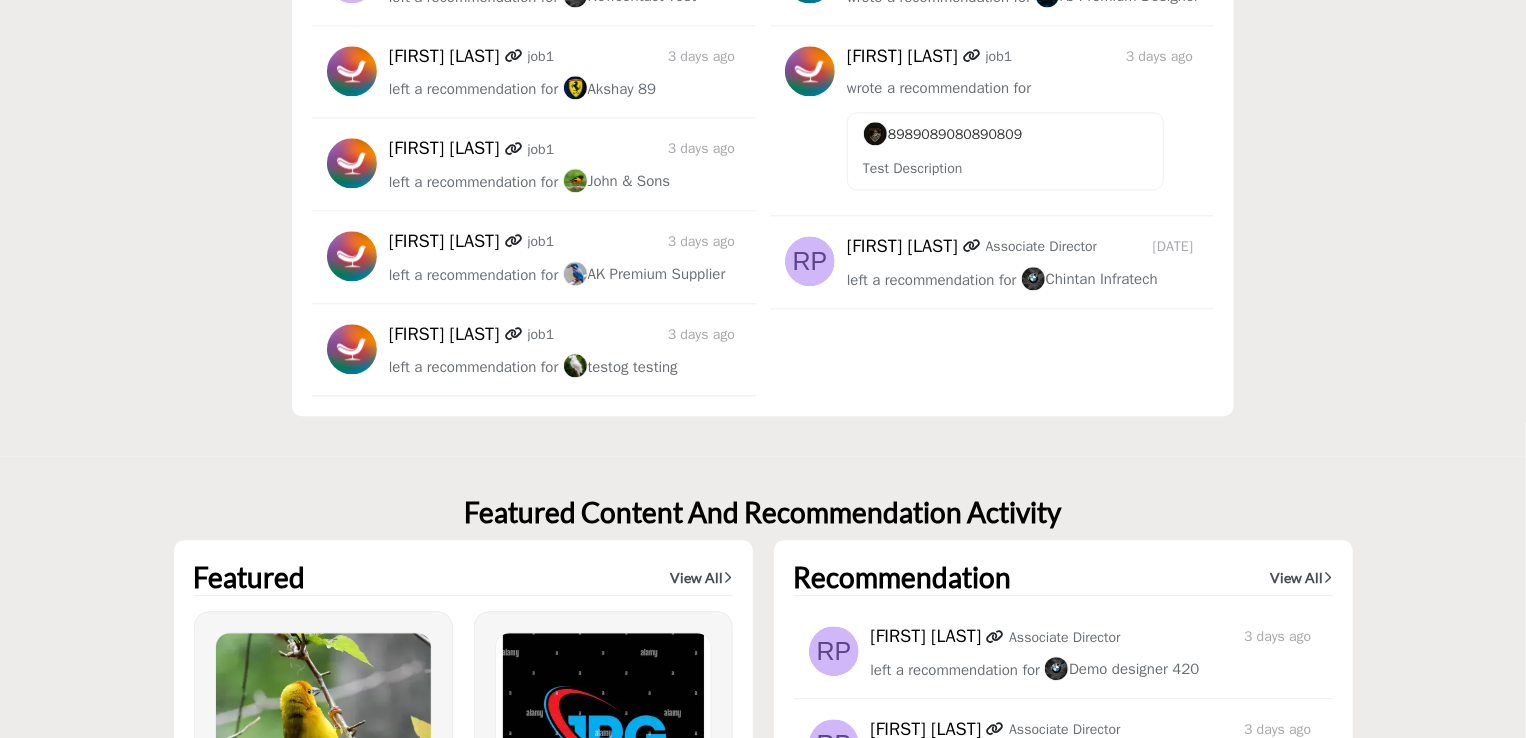 scroll, scrollTop: 5900, scrollLeft: 0, axis: vertical 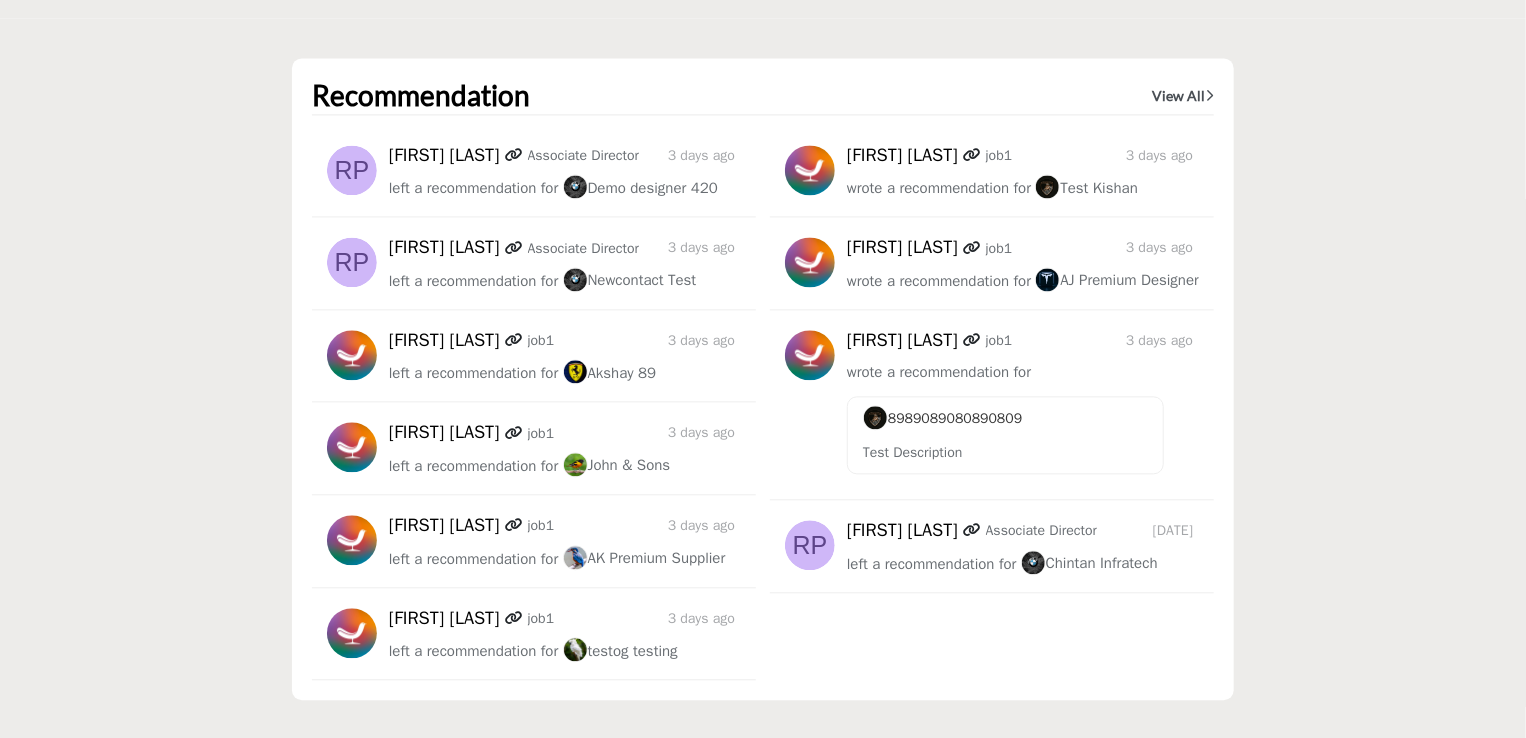 click on "8989089080890809" at bounding box center (942, 418) 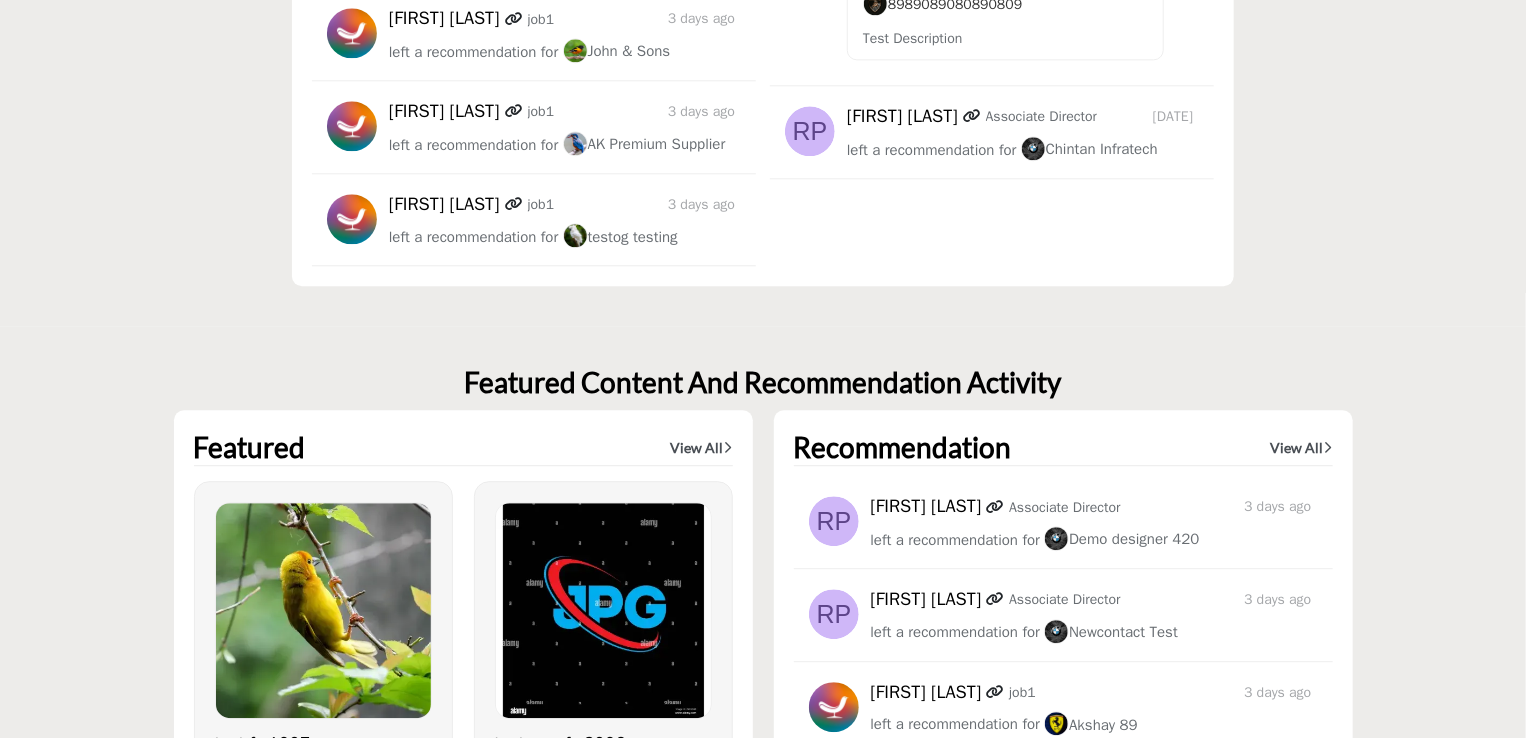 scroll, scrollTop: 5935, scrollLeft: 0, axis: vertical 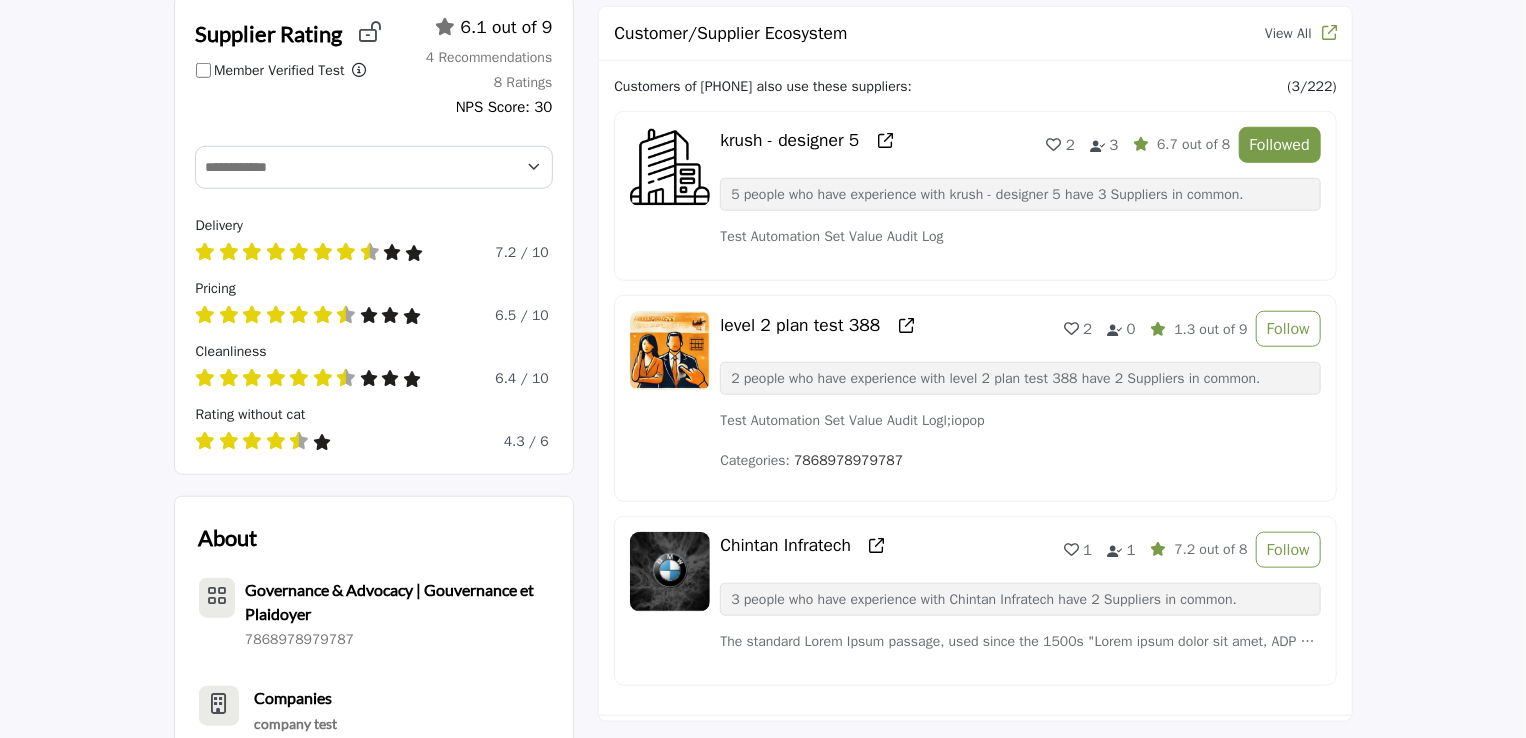 click at bounding box center (670, 572) 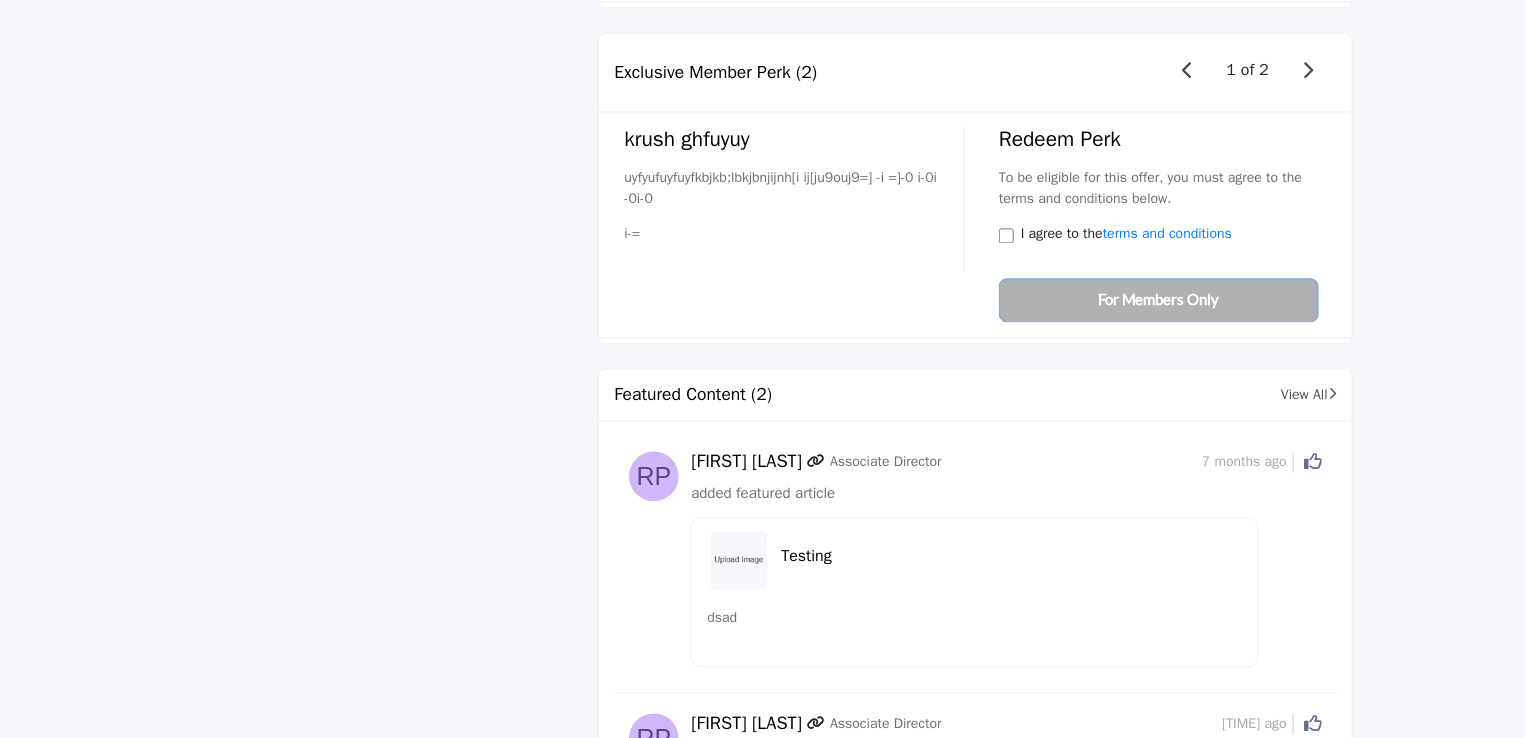 scroll, scrollTop: 2500, scrollLeft: 0, axis: vertical 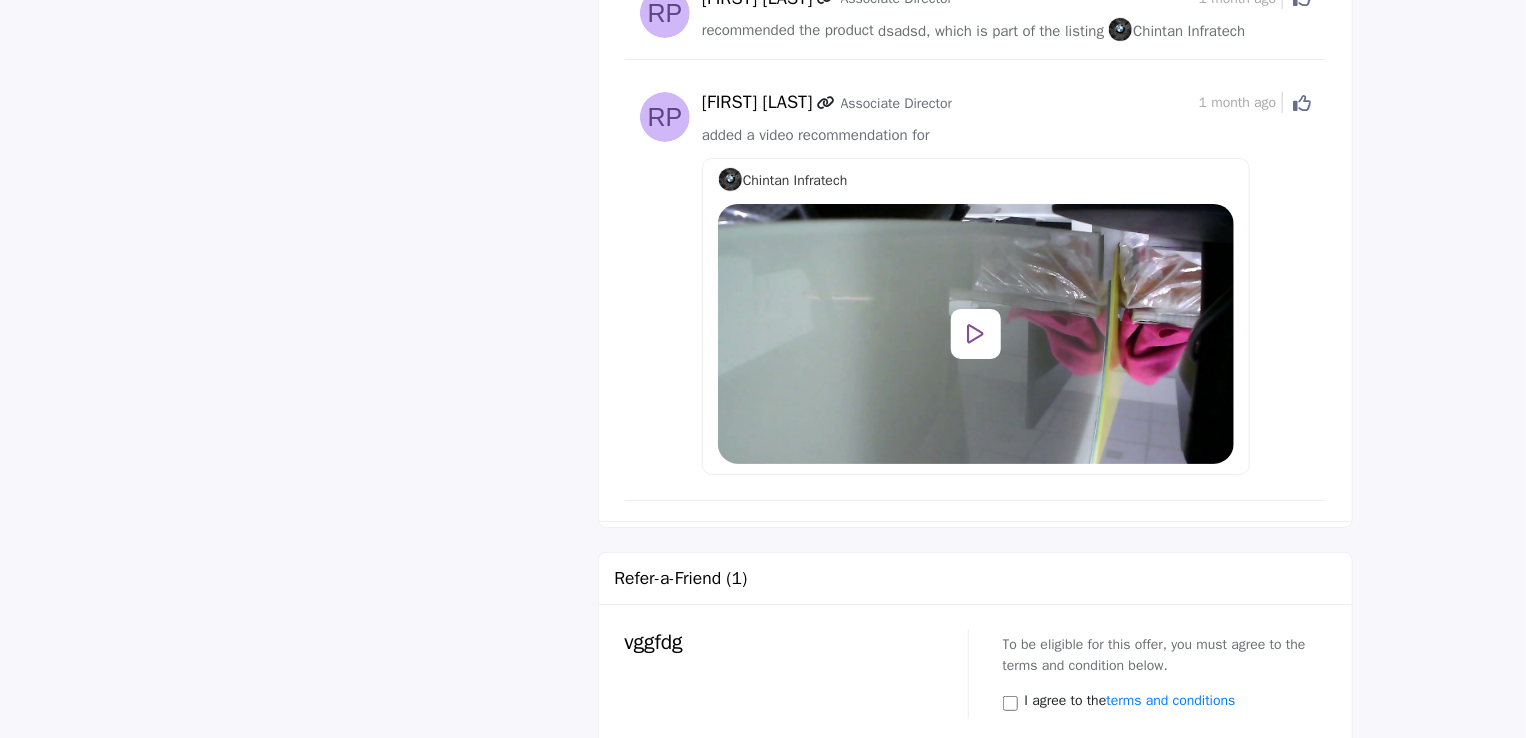 click at bounding box center [976, 334] 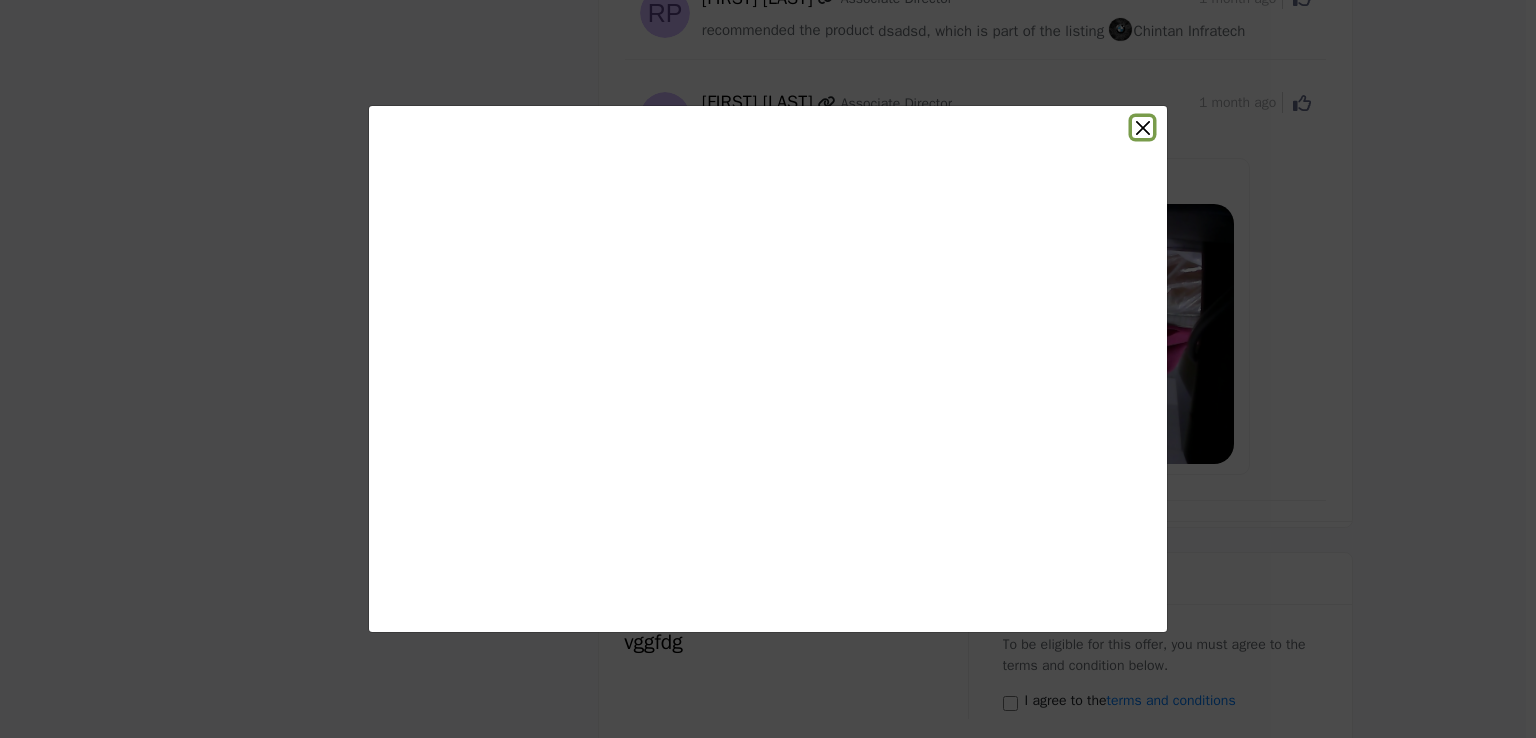 click at bounding box center [1142, 127] 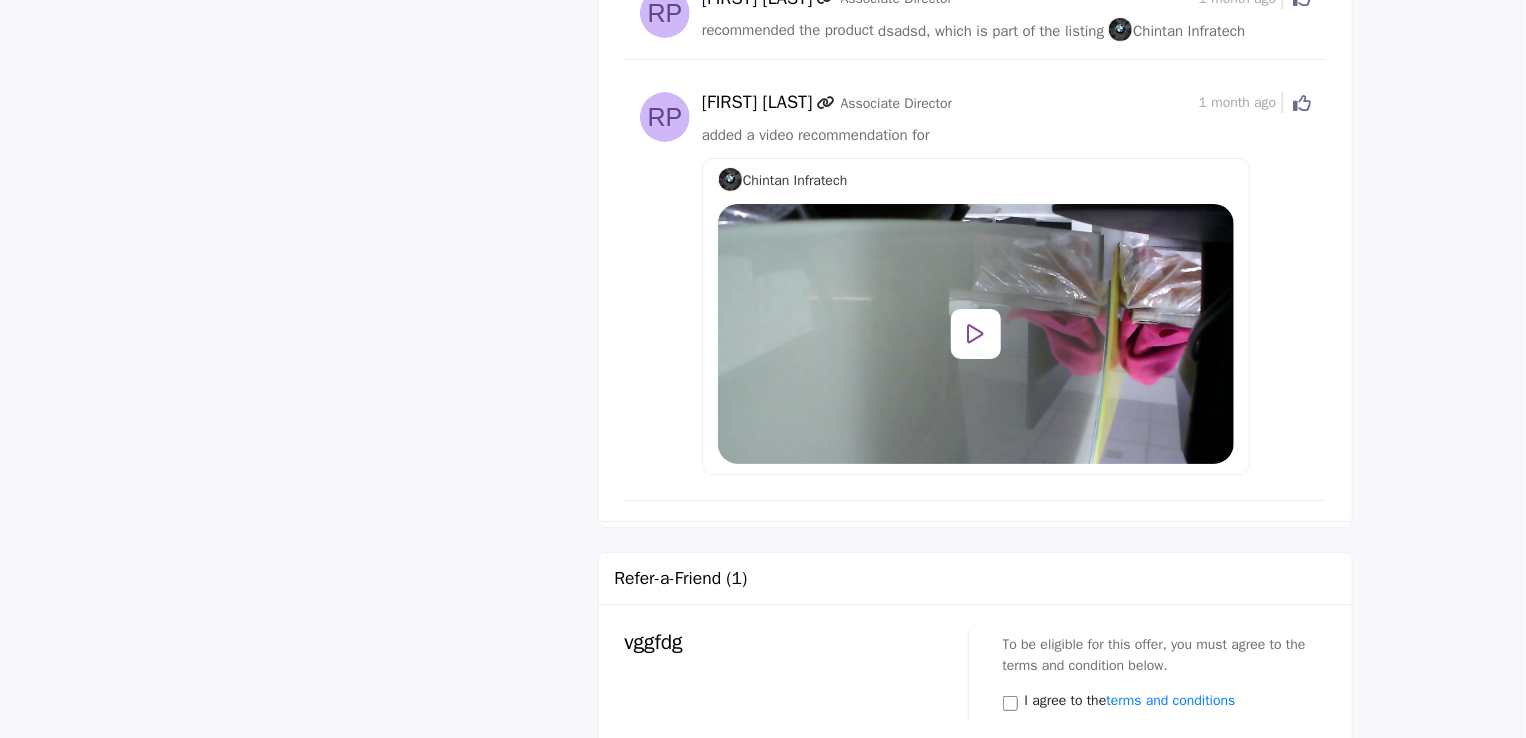 scroll, scrollTop: 3700, scrollLeft: 0, axis: vertical 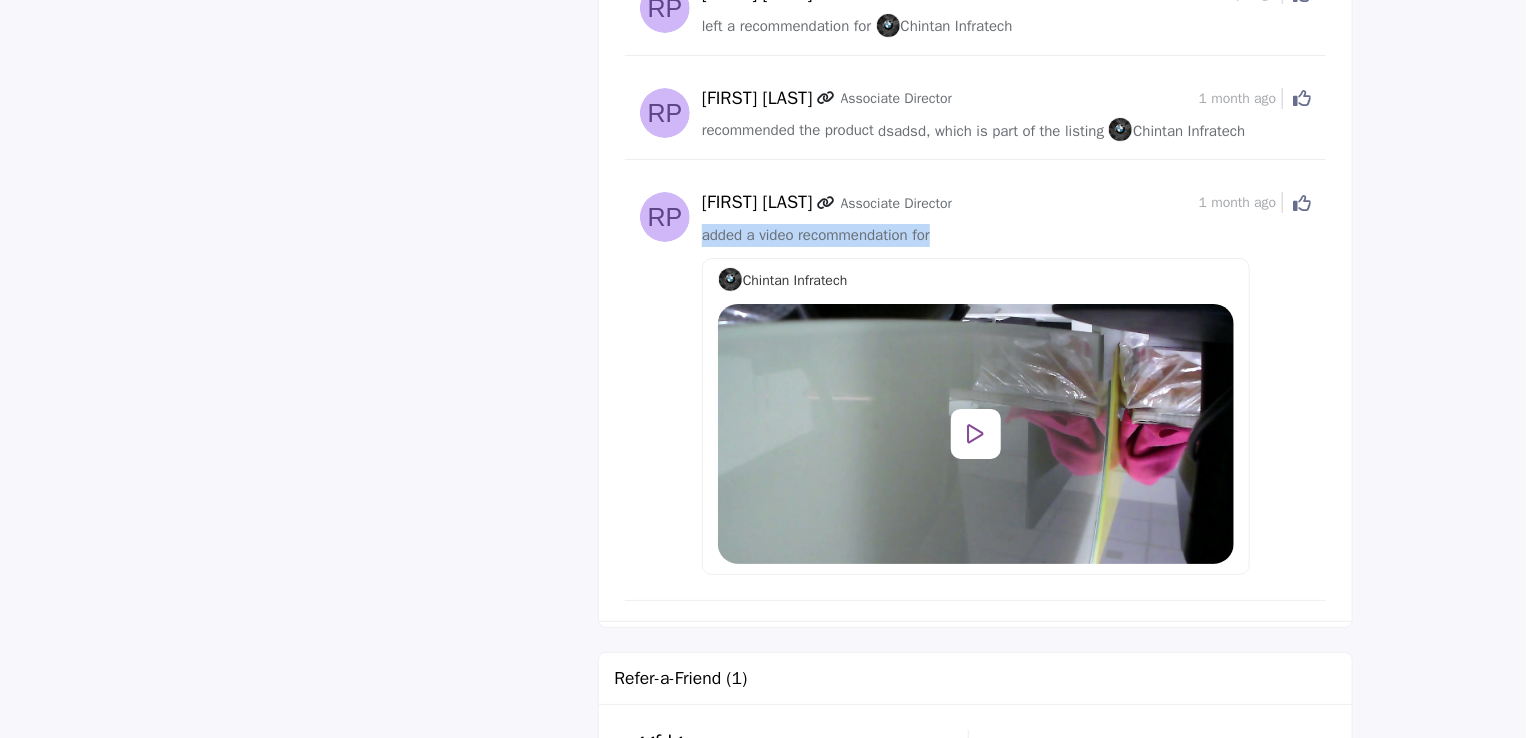 drag, startPoint x: 1033, startPoint y: 217, endPoint x: 700, endPoint y: 221, distance: 333.02402 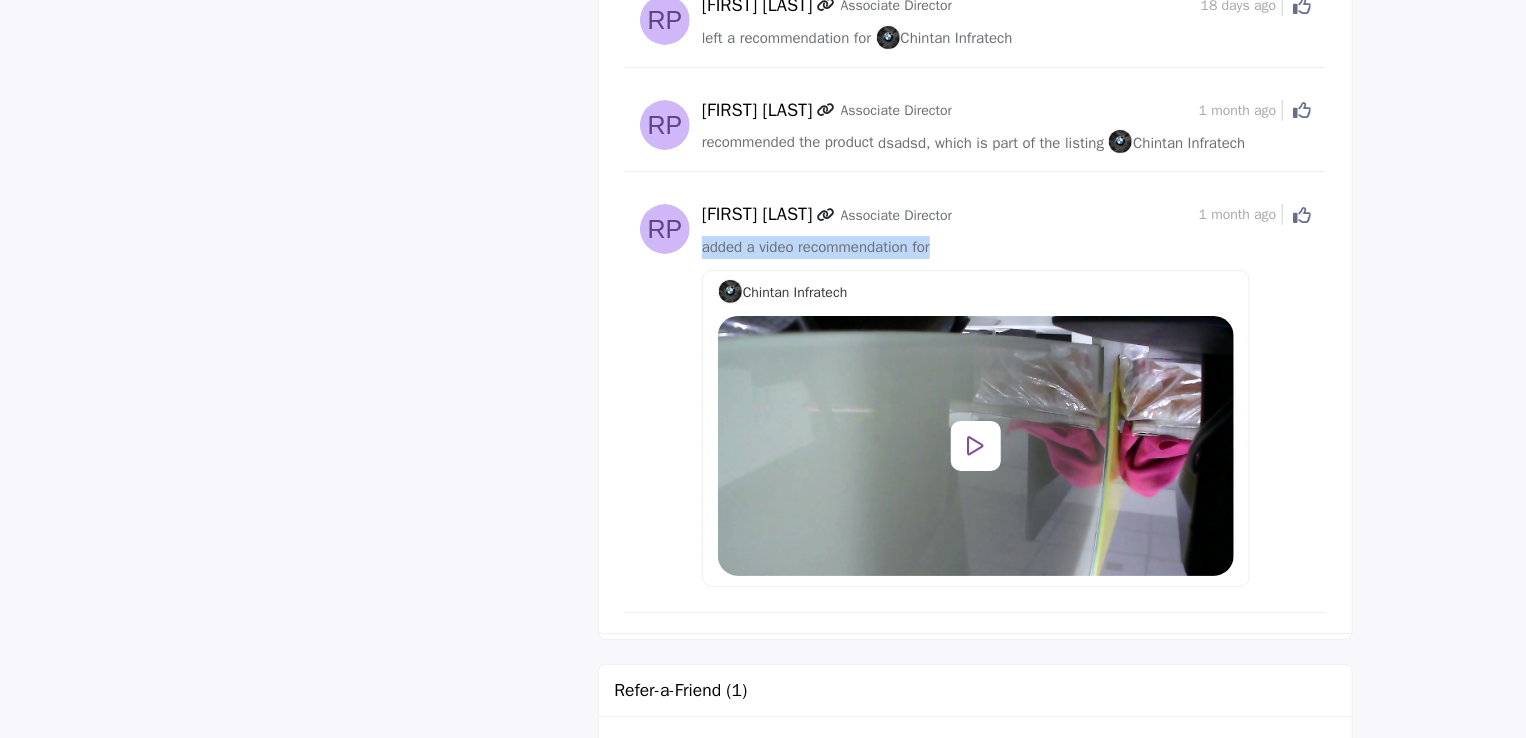 scroll, scrollTop: 3500, scrollLeft: 0, axis: vertical 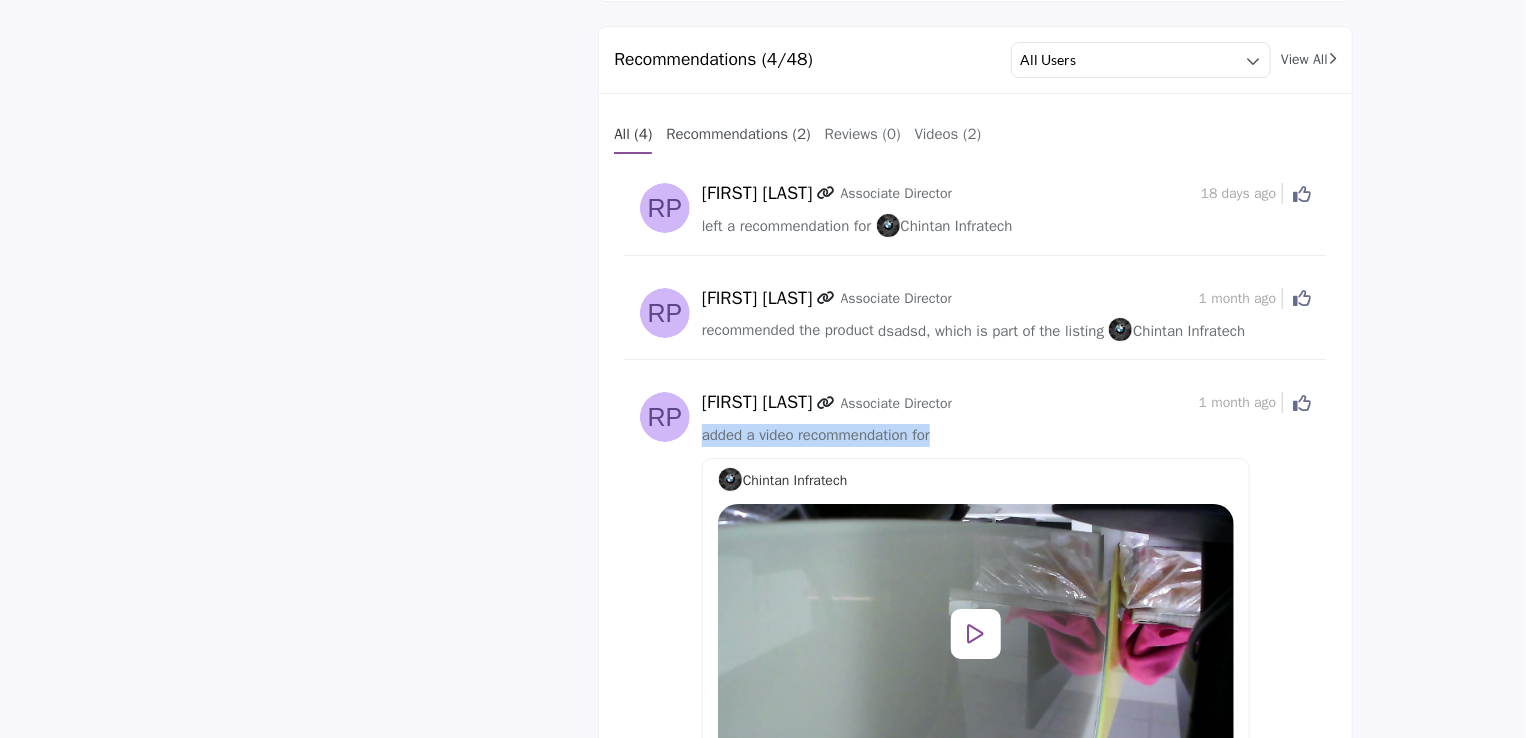 click on "Recommendations (2)" at bounding box center [738, 134] 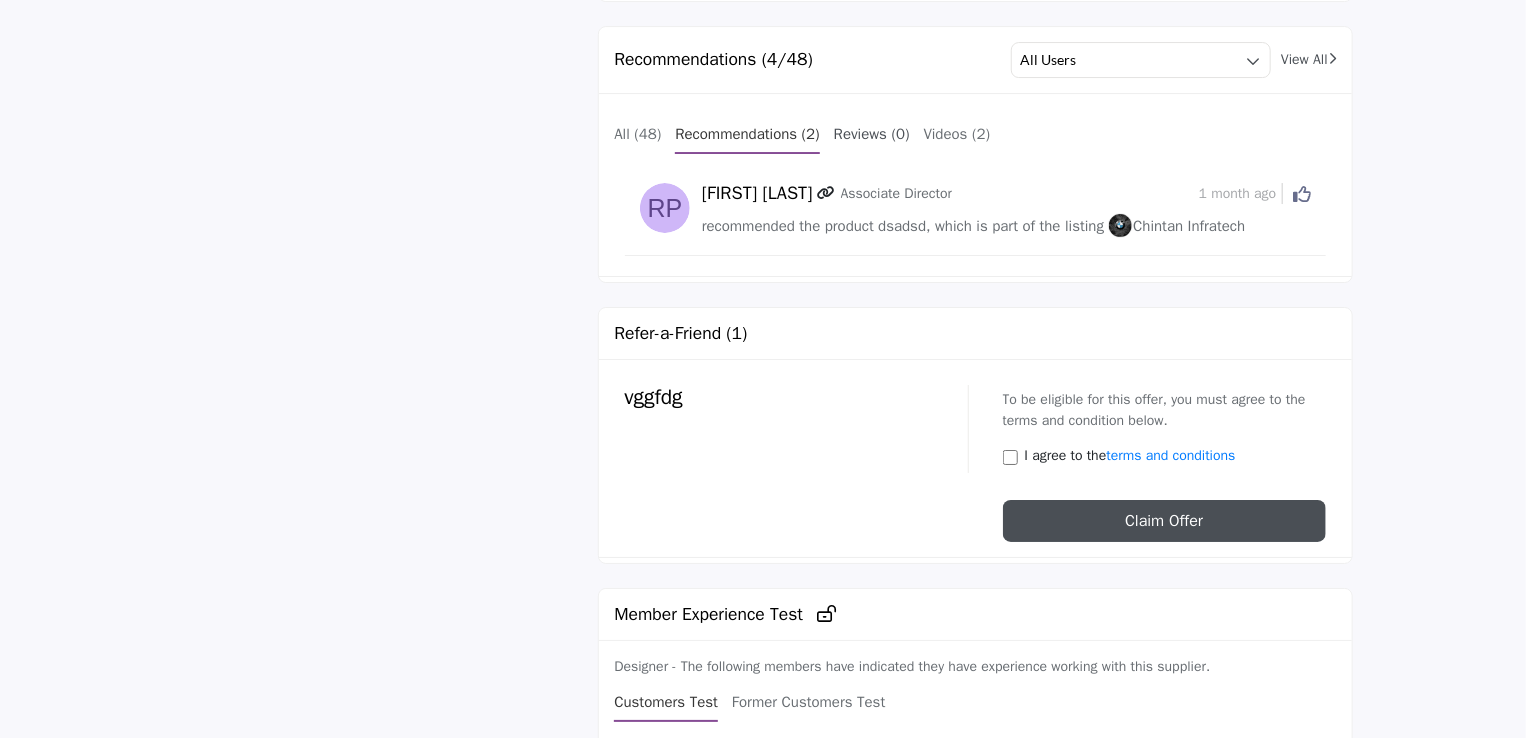 drag, startPoint x: 902, startPoint y: 122, endPoint x: 940, endPoint y: 149, distance: 46.615448 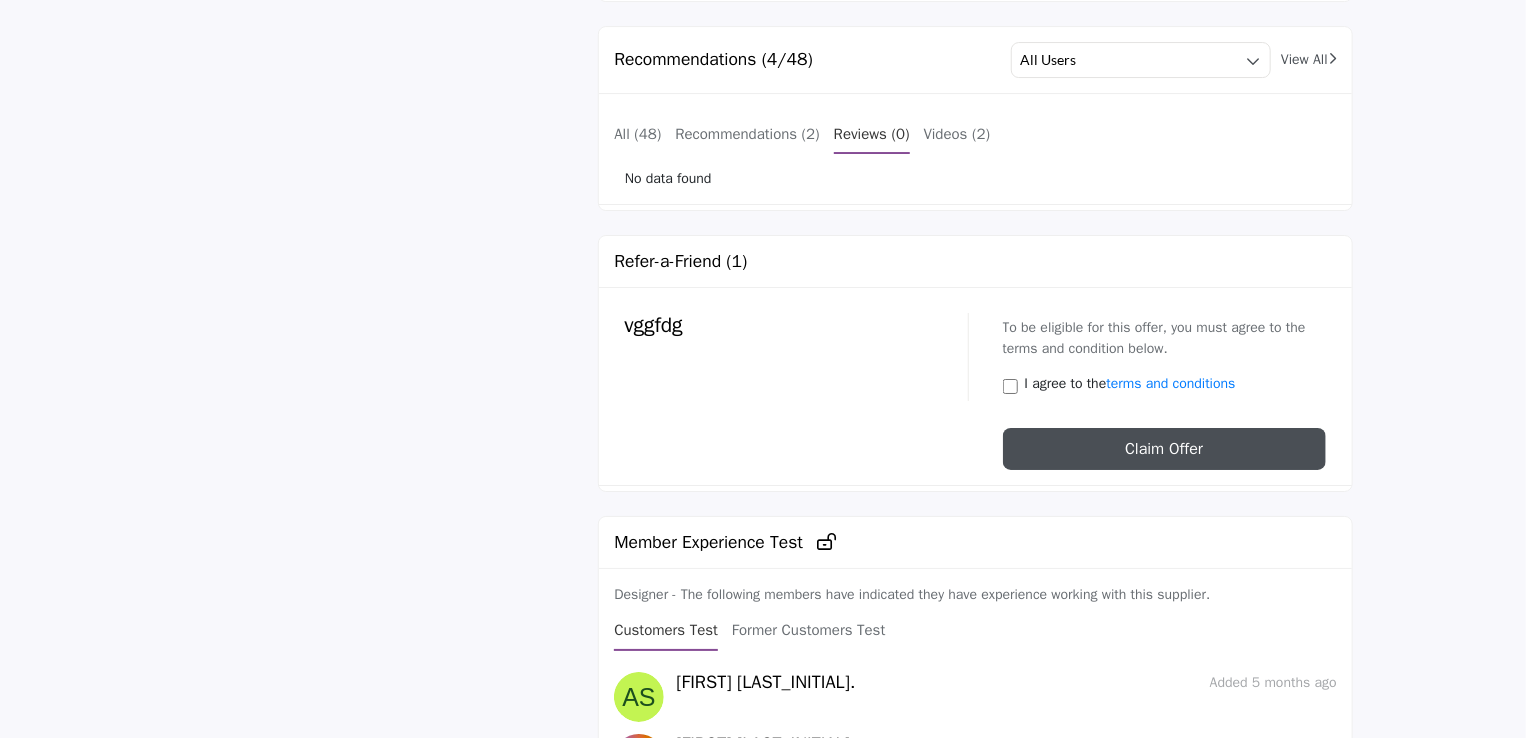 click on "Videos (2)" at bounding box center (957, 134) 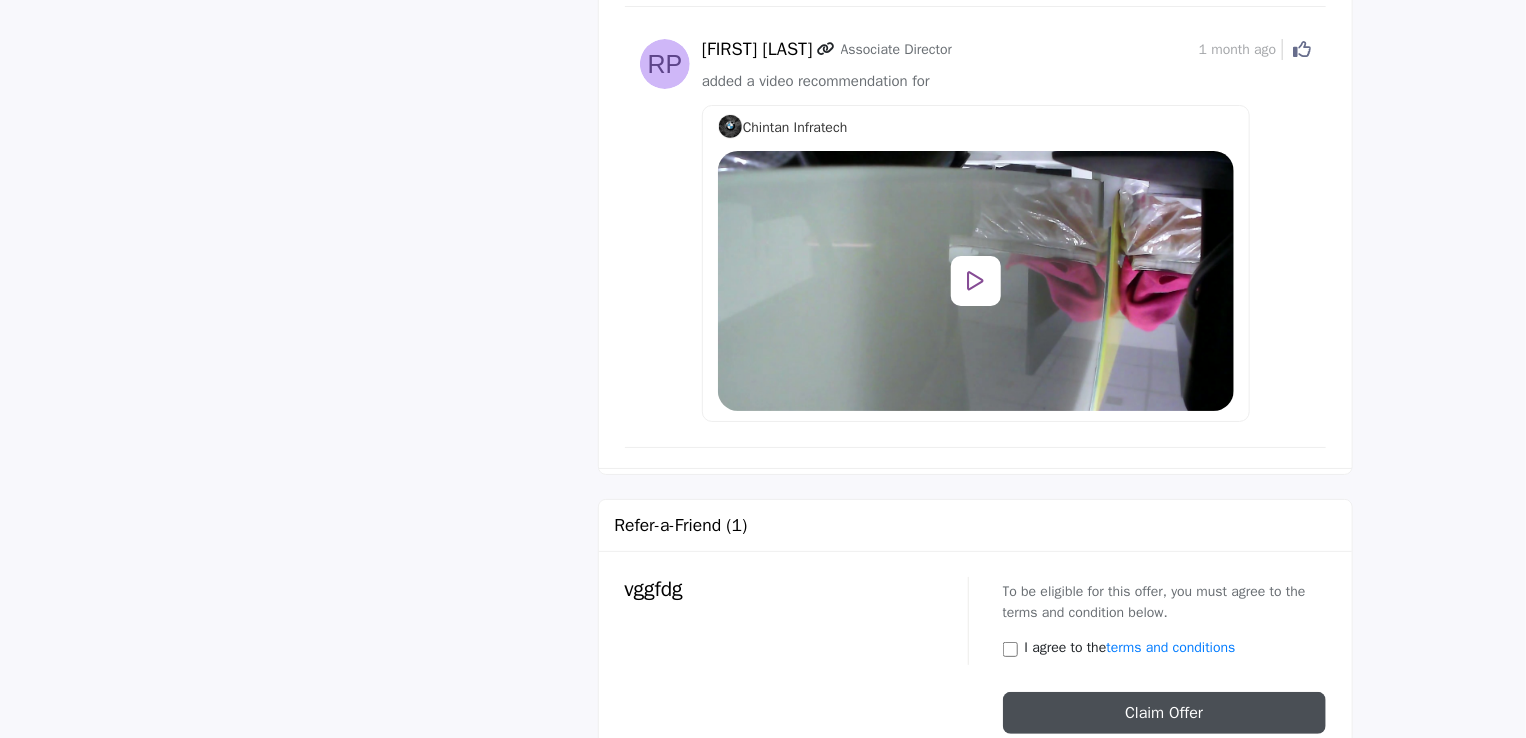 scroll, scrollTop: 3600, scrollLeft: 0, axis: vertical 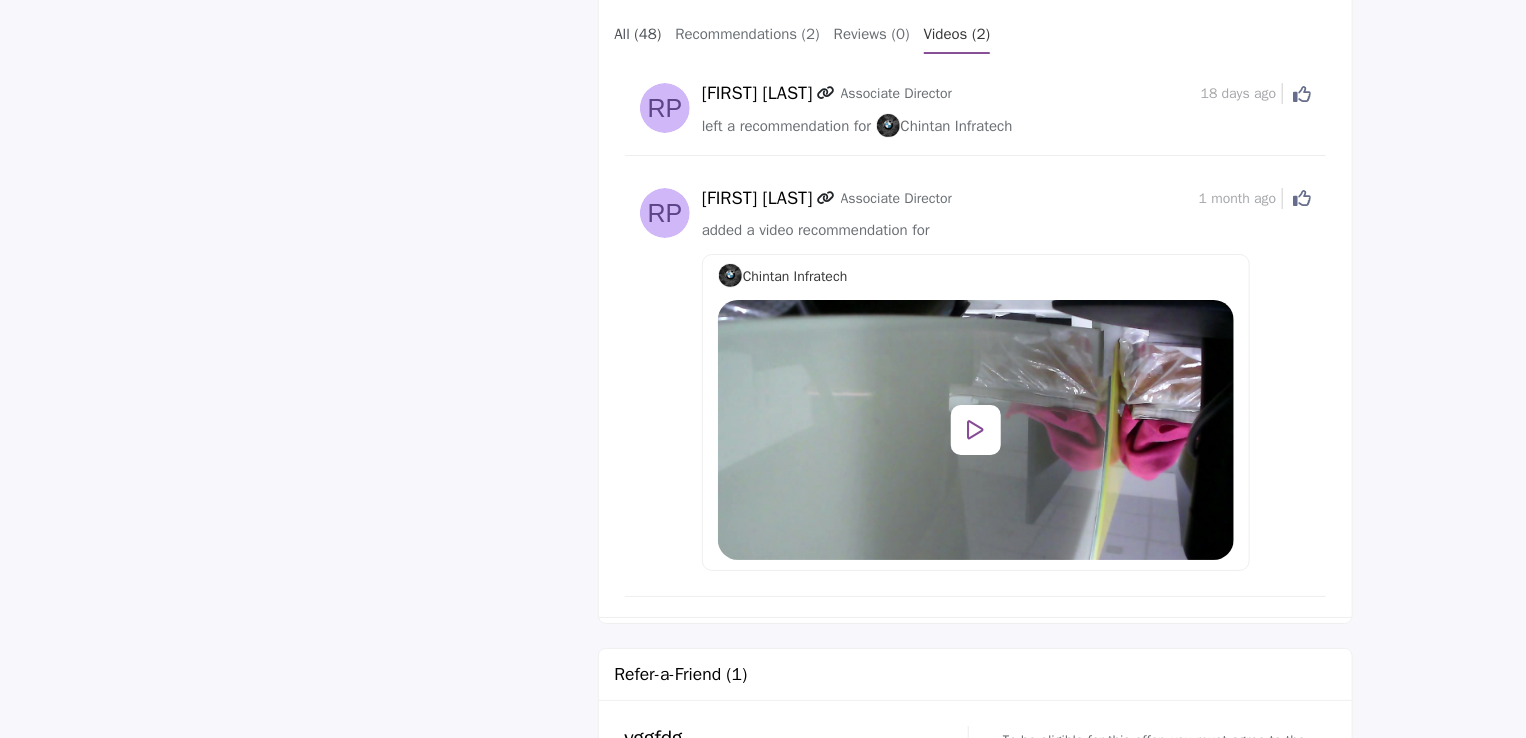 click on "All (48)" at bounding box center (637, 39) 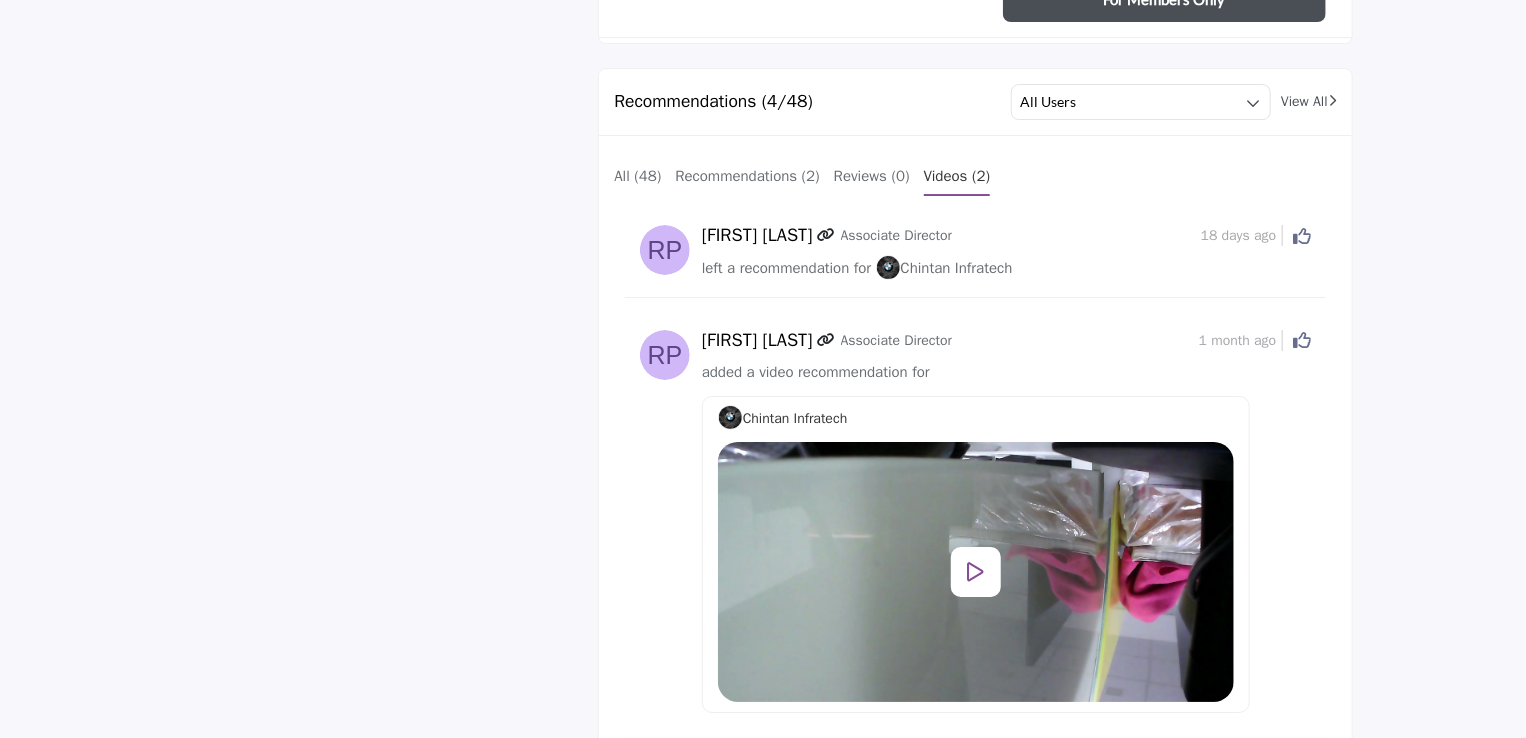 scroll, scrollTop: 3300, scrollLeft: 0, axis: vertical 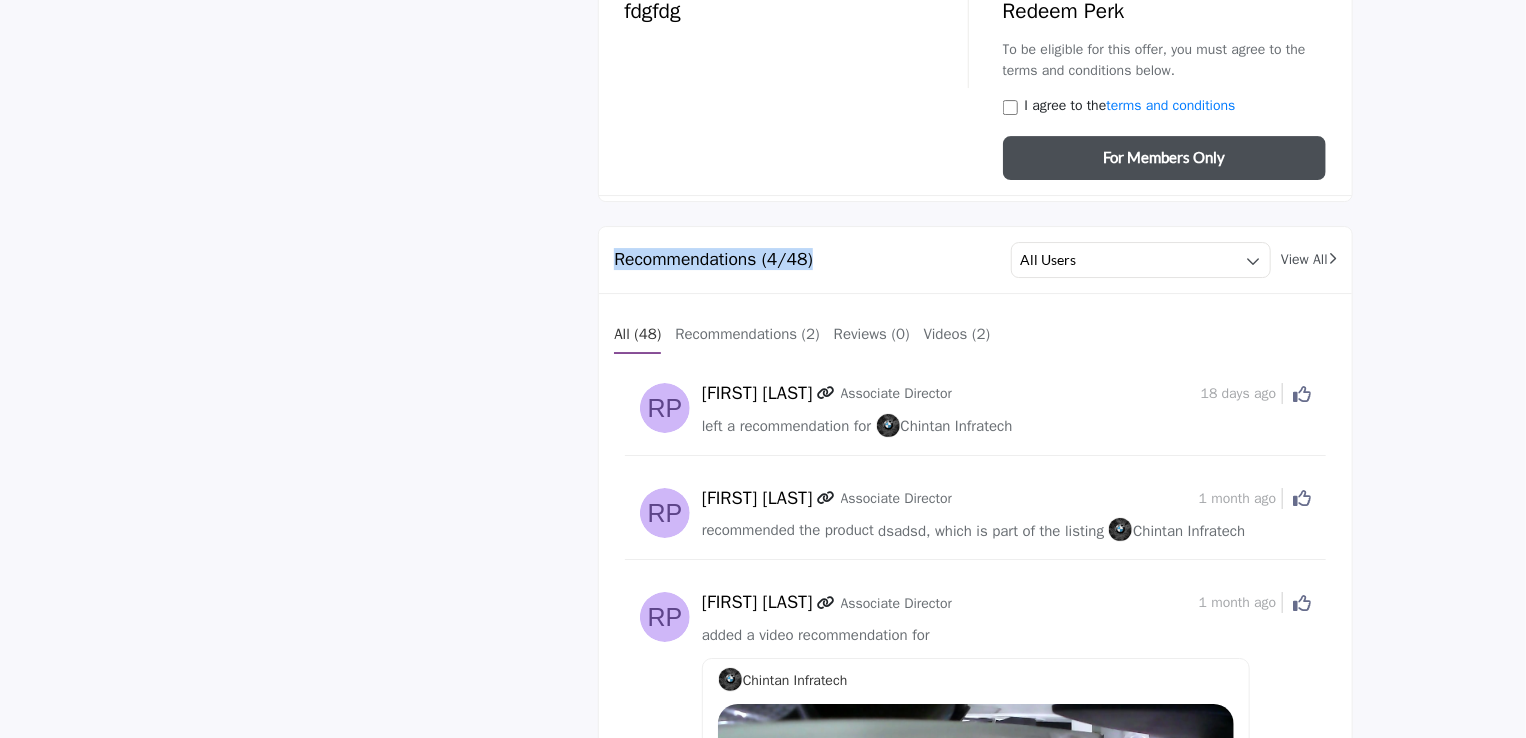 drag, startPoint x: 863, startPoint y: 253, endPoint x: 602, endPoint y: 270, distance: 261.55304 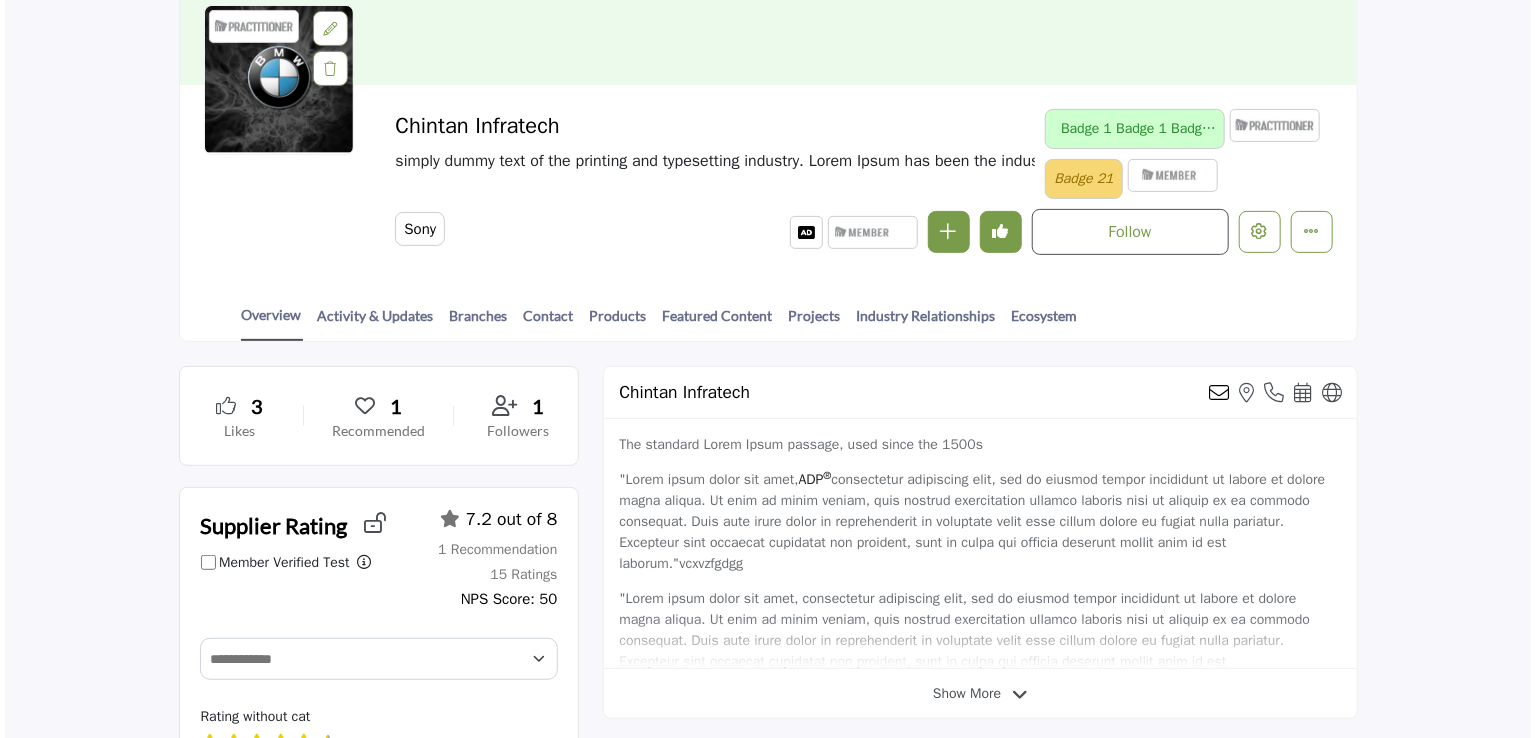 scroll, scrollTop: 300, scrollLeft: 0, axis: vertical 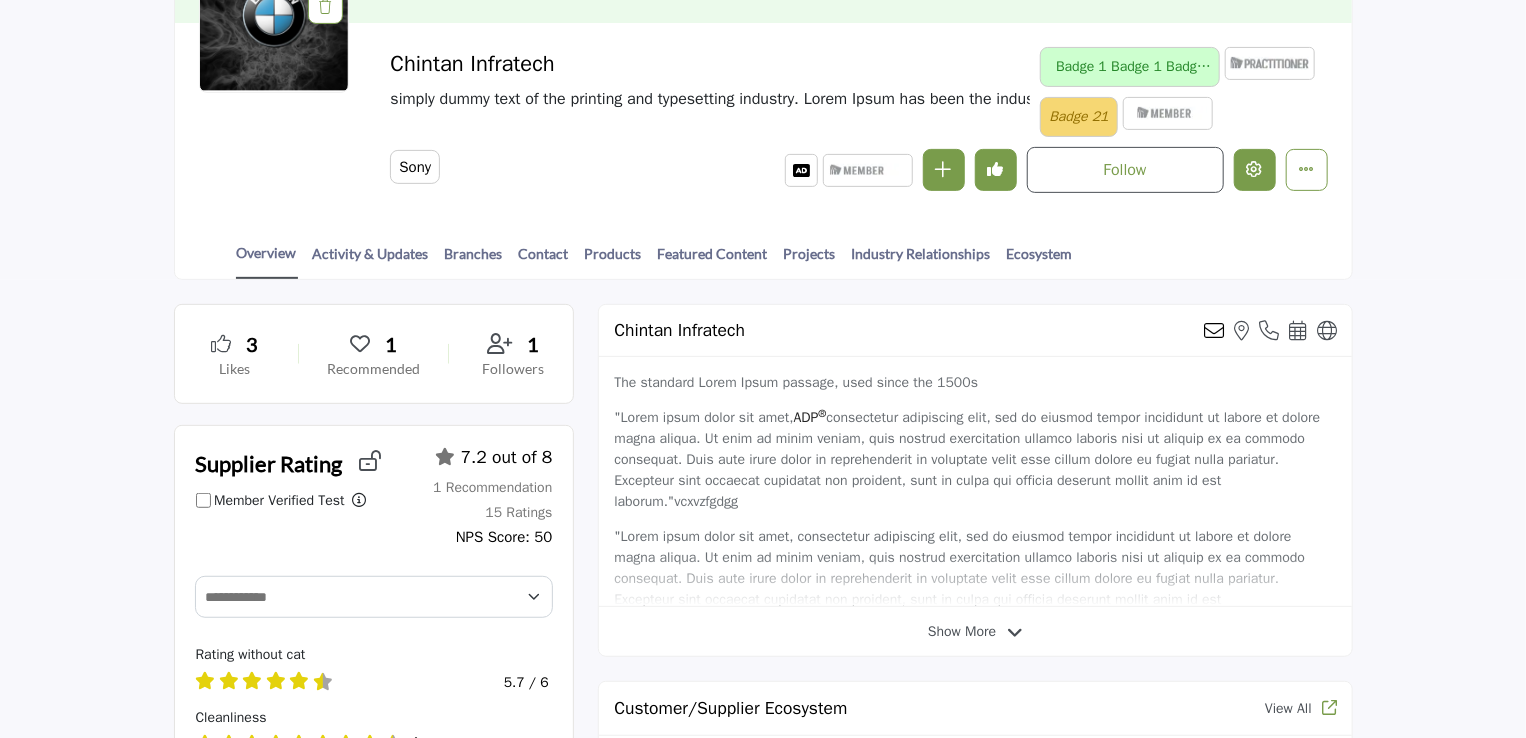 click at bounding box center (1255, 169) 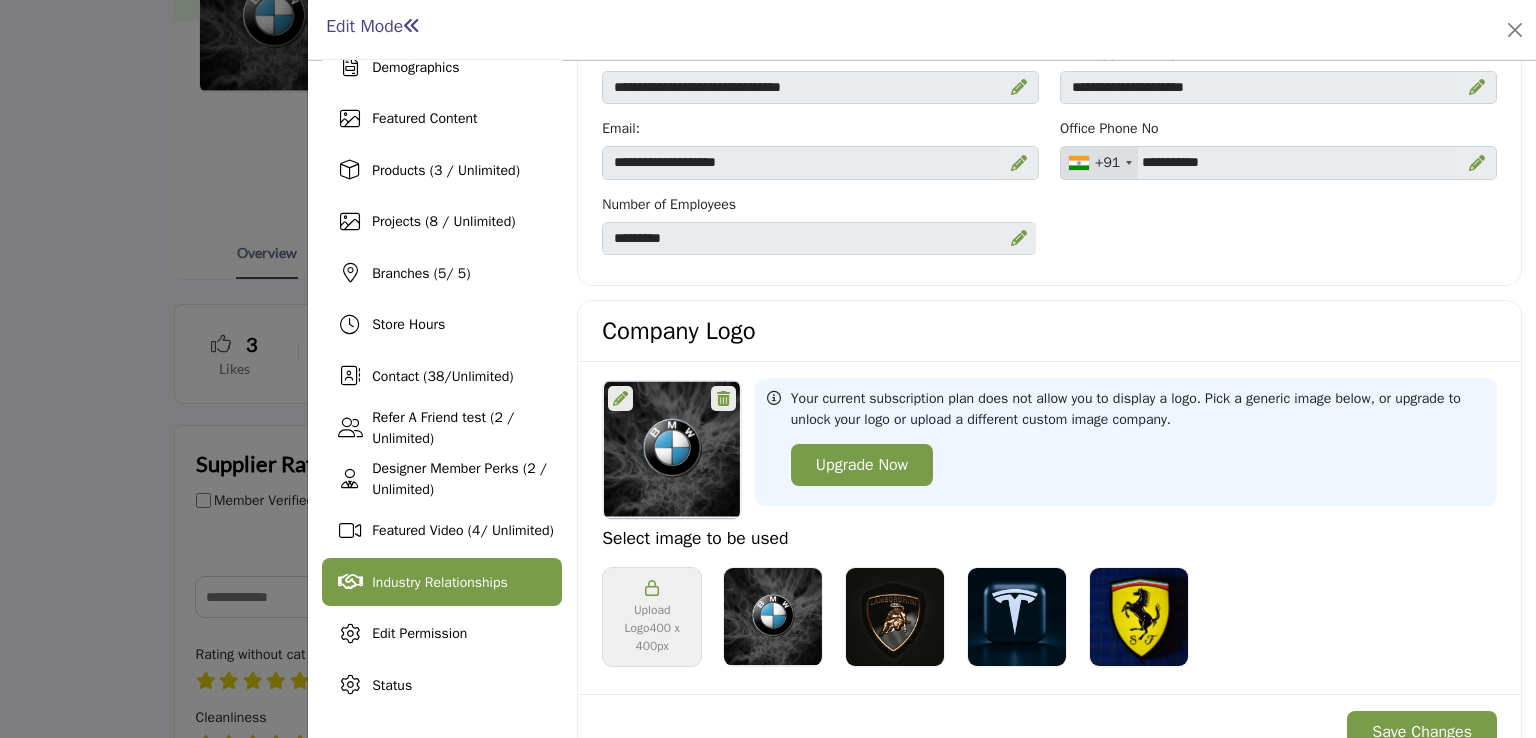 scroll, scrollTop: 300, scrollLeft: 0, axis: vertical 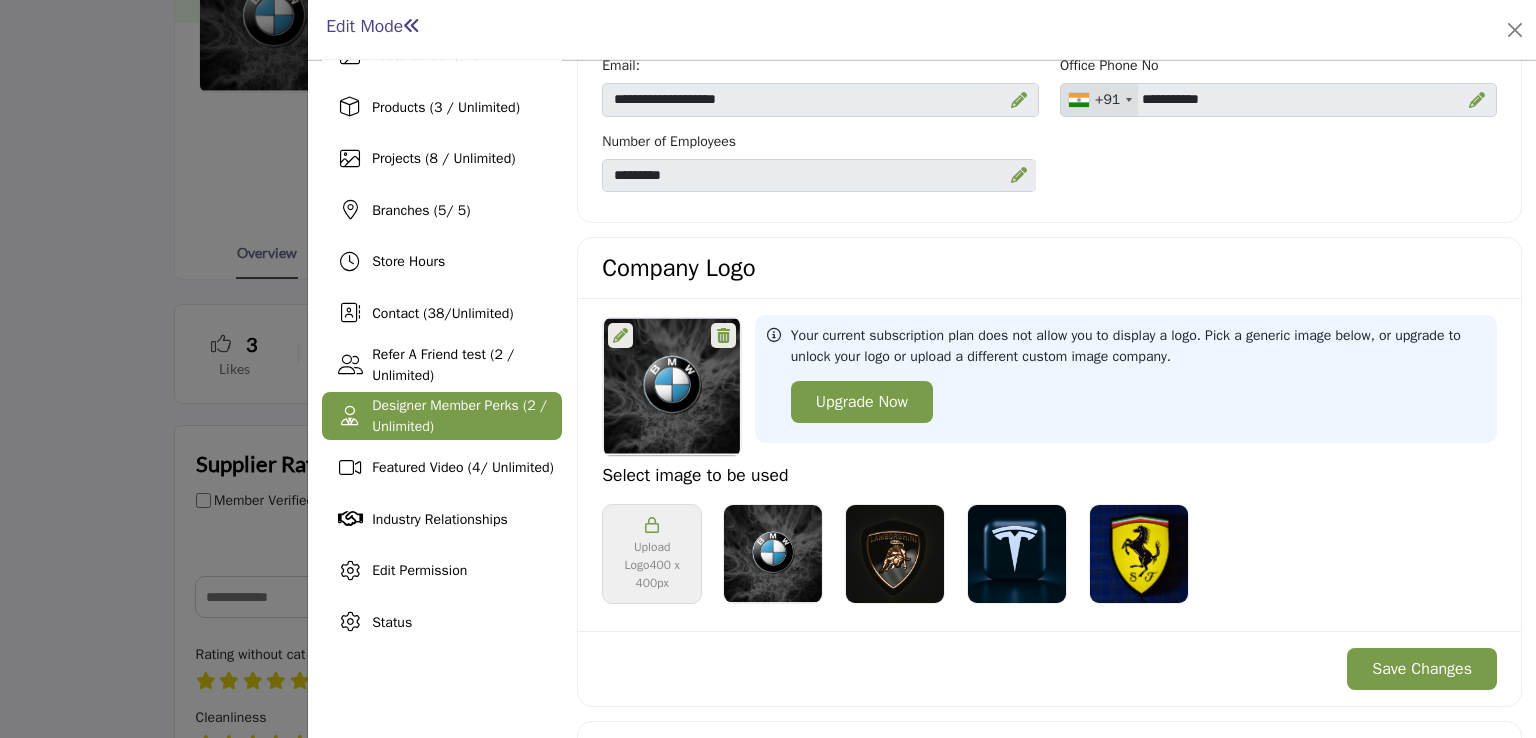 drag, startPoint x: 488, startPoint y: 472, endPoint x: 500, endPoint y: 497, distance: 27.730848 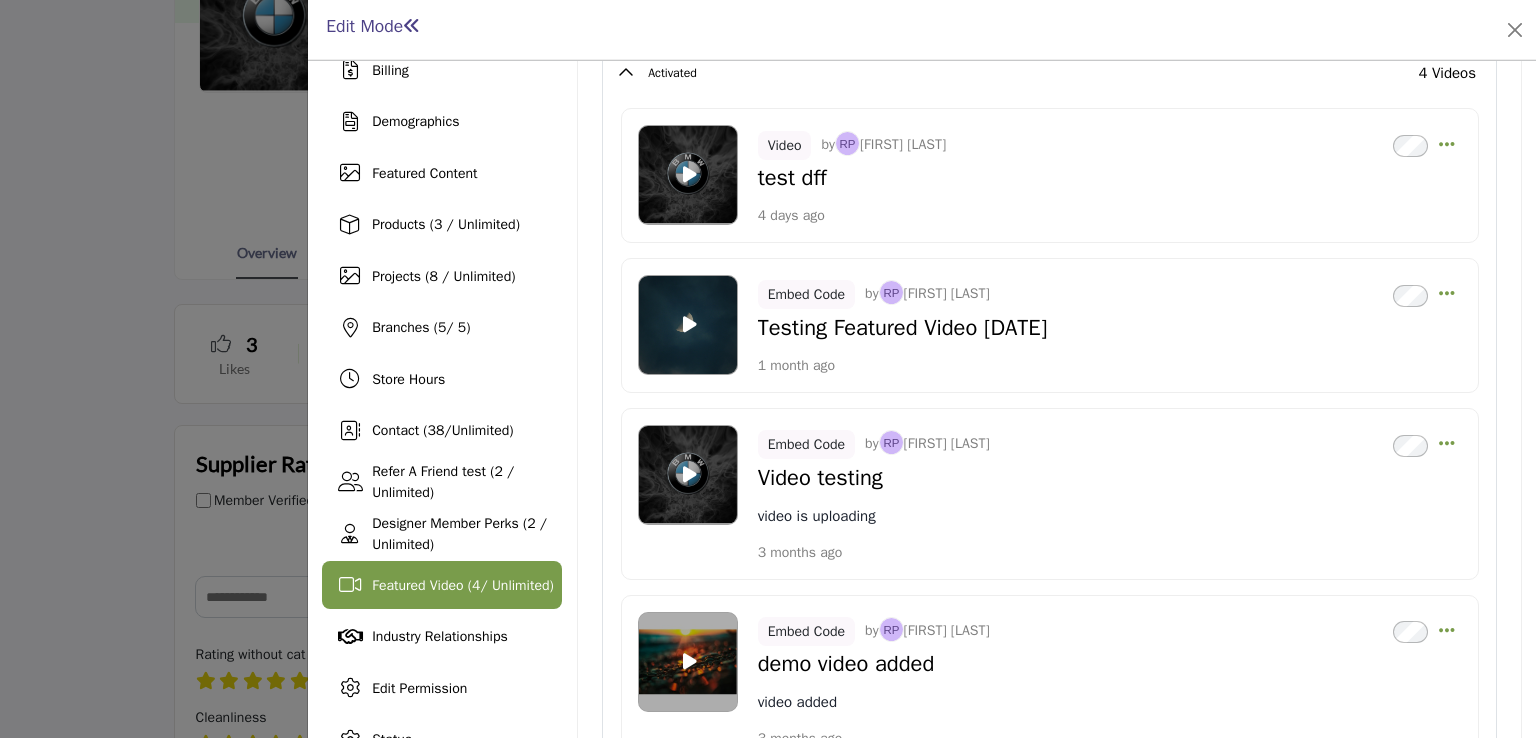 scroll, scrollTop: 0, scrollLeft: 0, axis: both 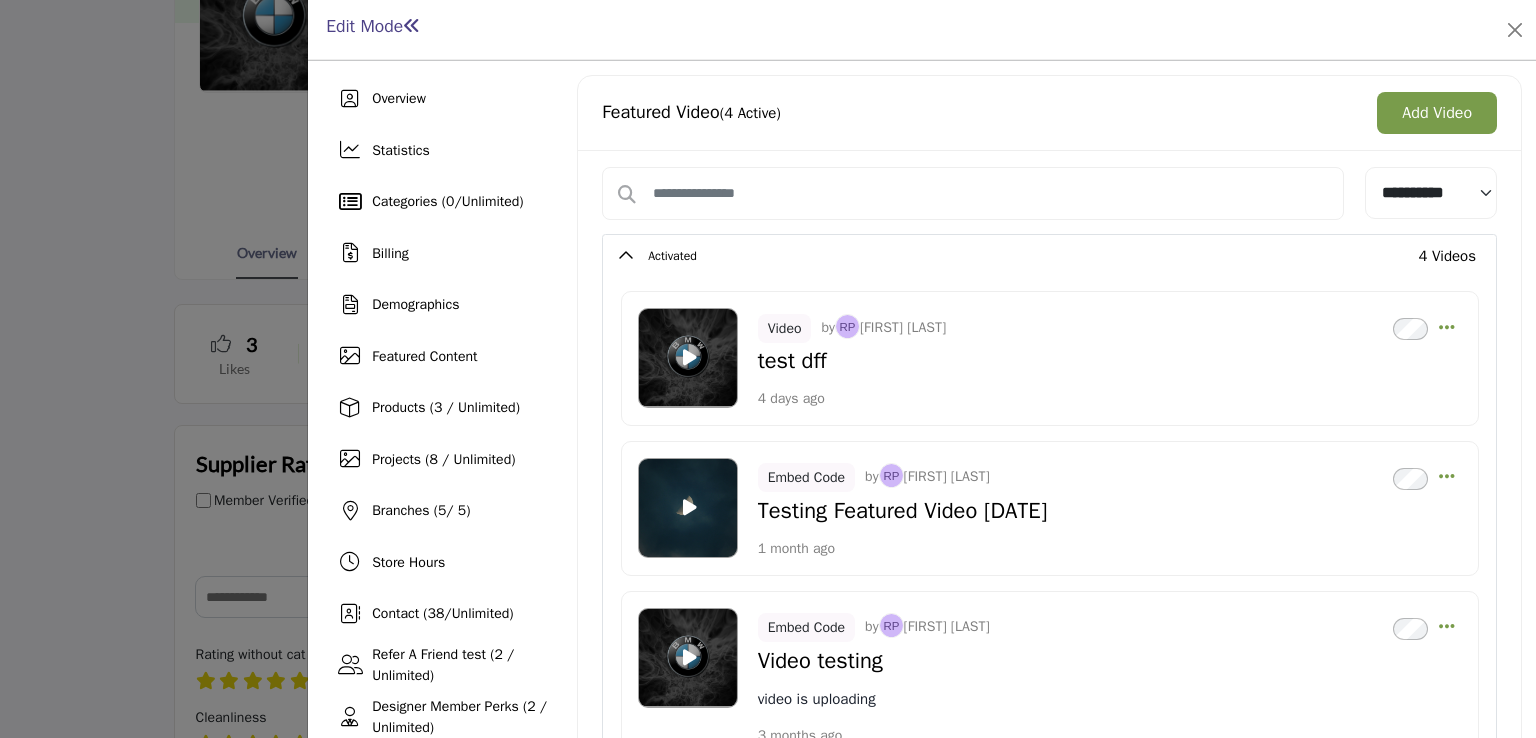 click on "Add Video" at bounding box center [1437, 113] 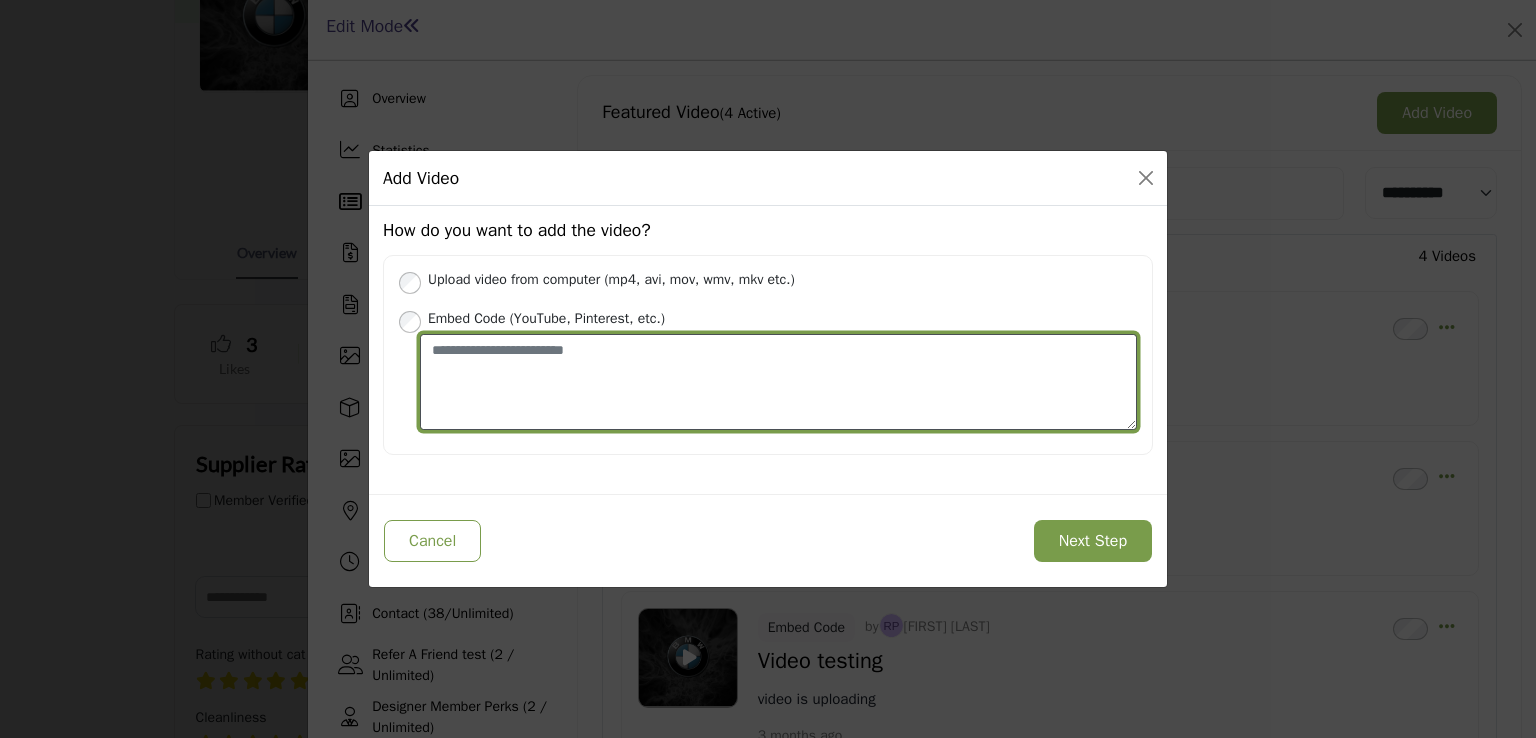 click at bounding box center (778, 382) 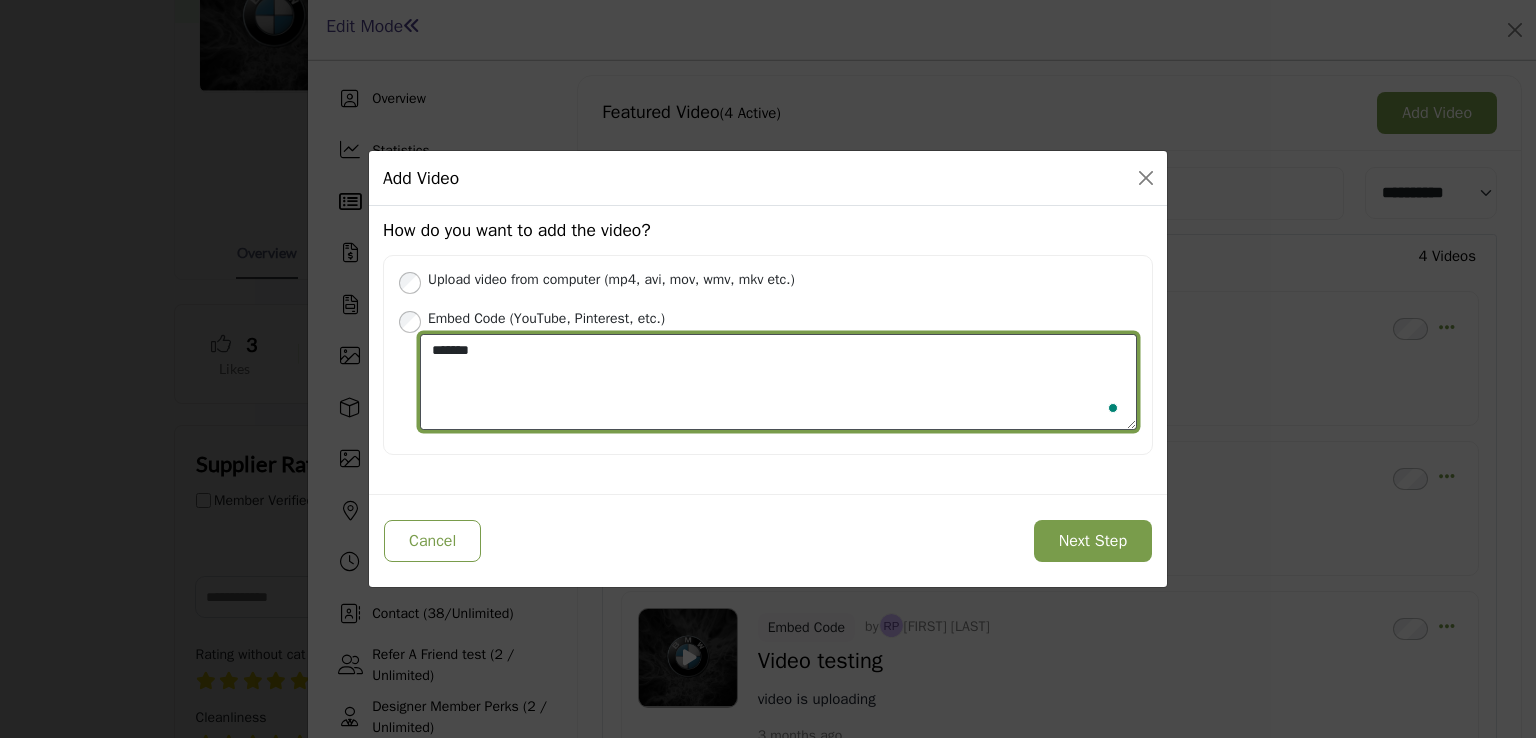 type on "*******" 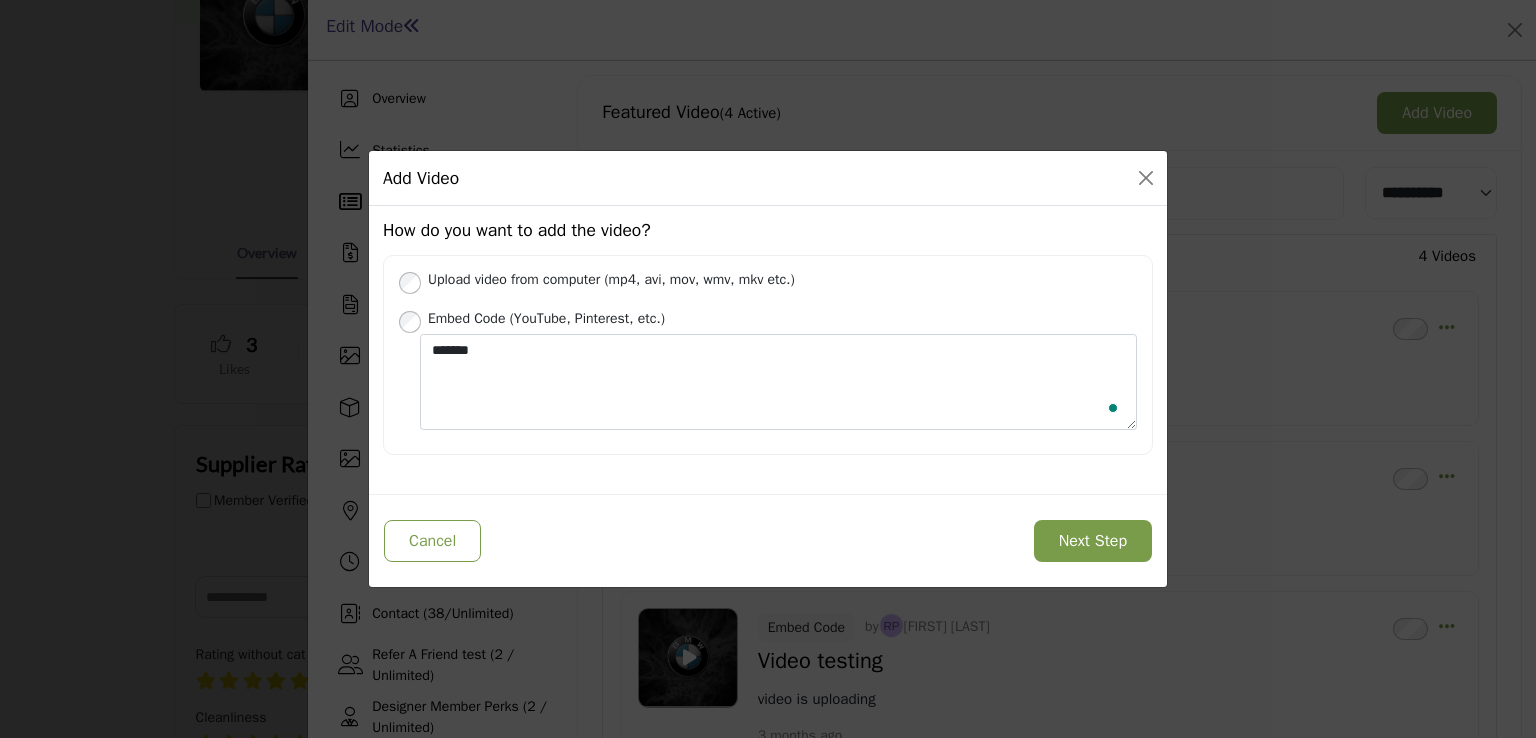 click on "Next Step" at bounding box center (1093, 541) 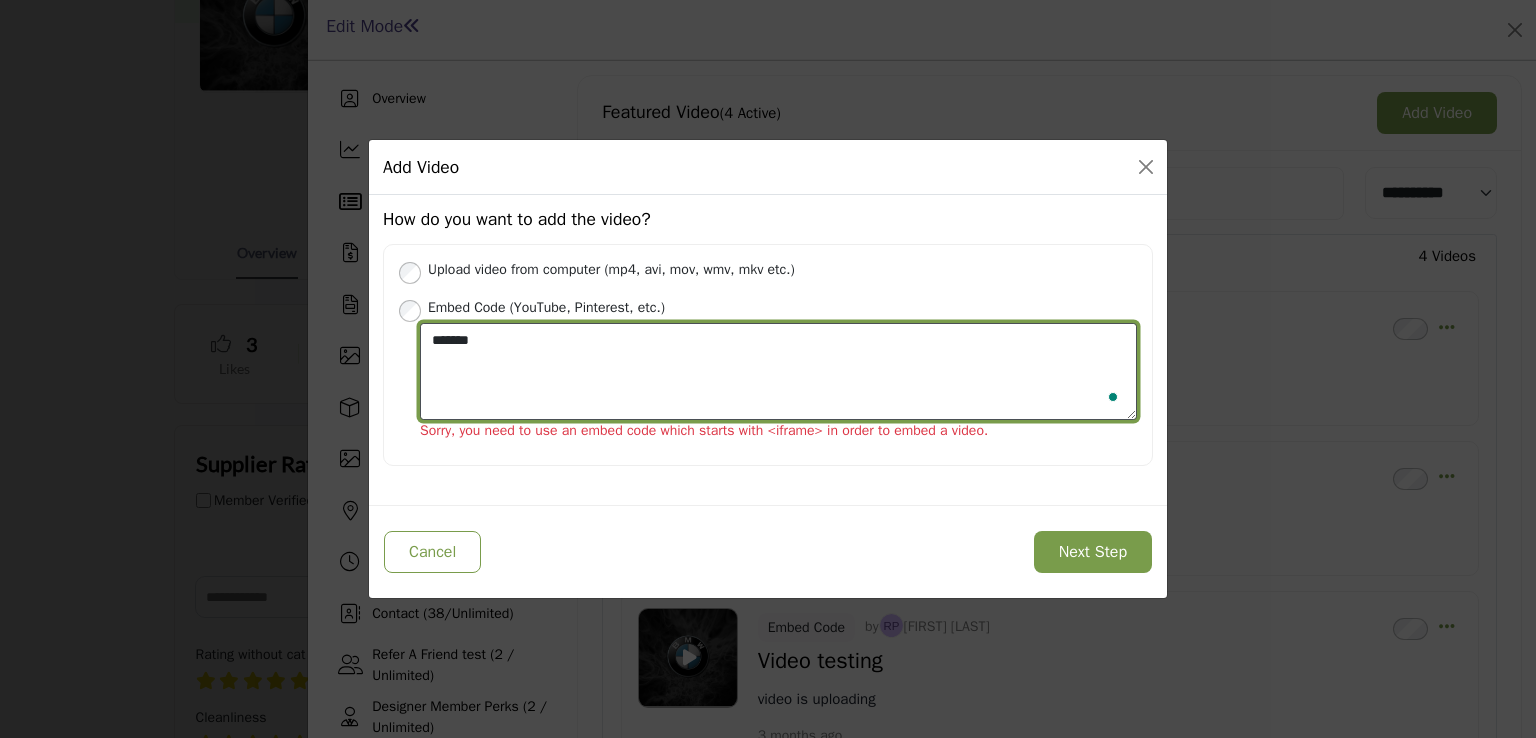 drag, startPoint x: 522, startPoint y: 349, endPoint x: 361, endPoint y: 336, distance: 161.52399 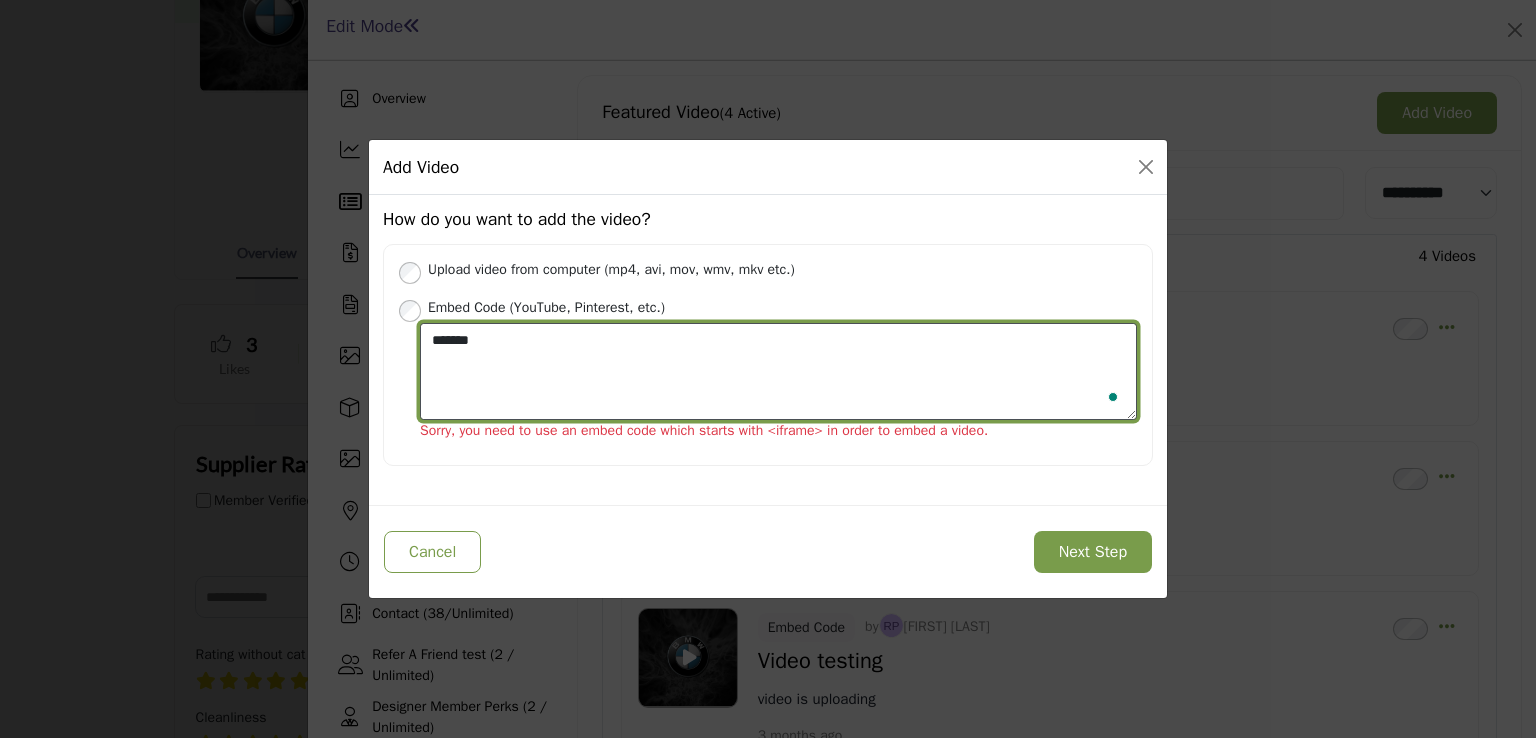 click on "Add Video
How do you want to add the video?
Upload video from computer (mp4, avi, mov, wmv, mkv etc.)
Upload" at bounding box center (768, 369) 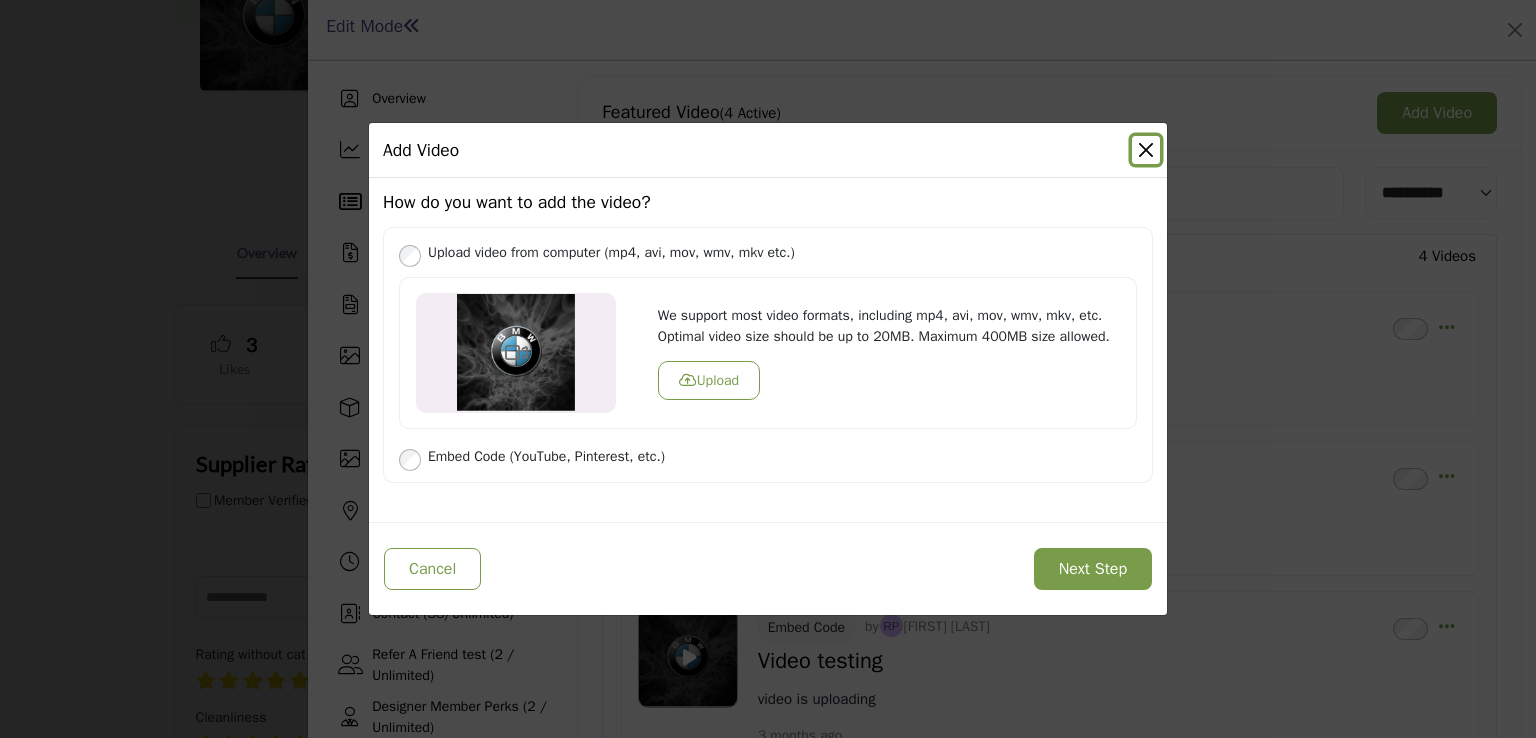 click at bounding box center [1146, 150] 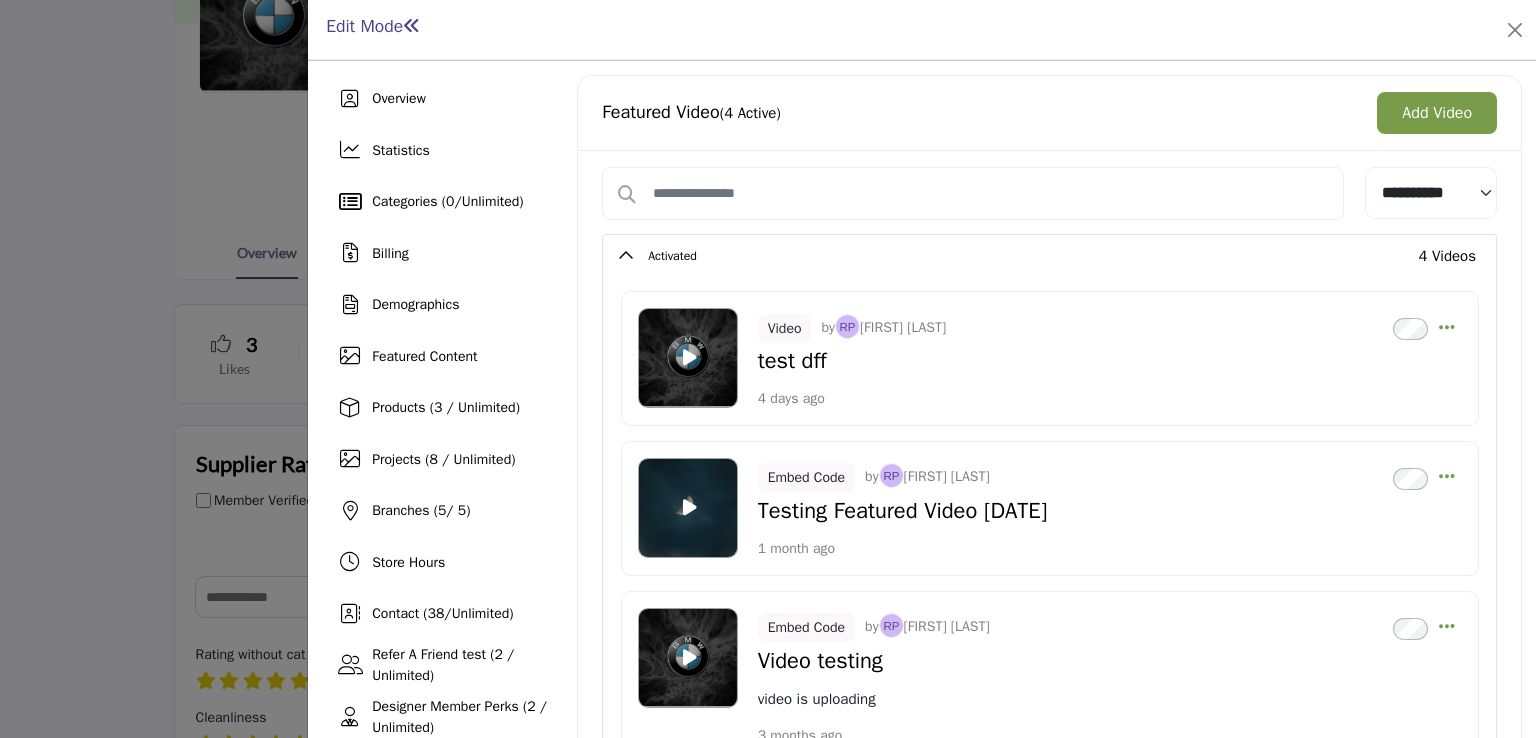 click on "Add Video" at bounding box center [1437, 113] 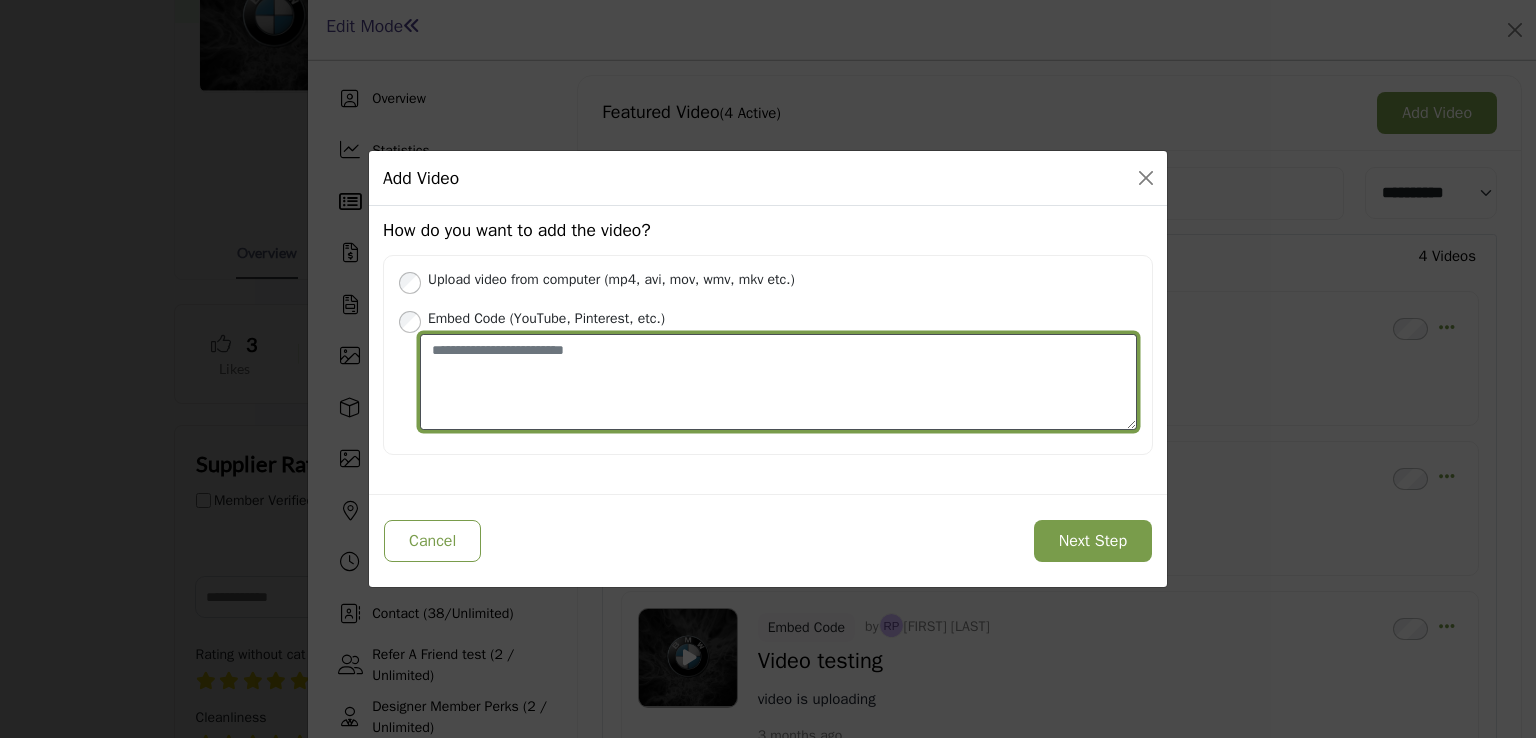 click at bounding box center [778, 382] 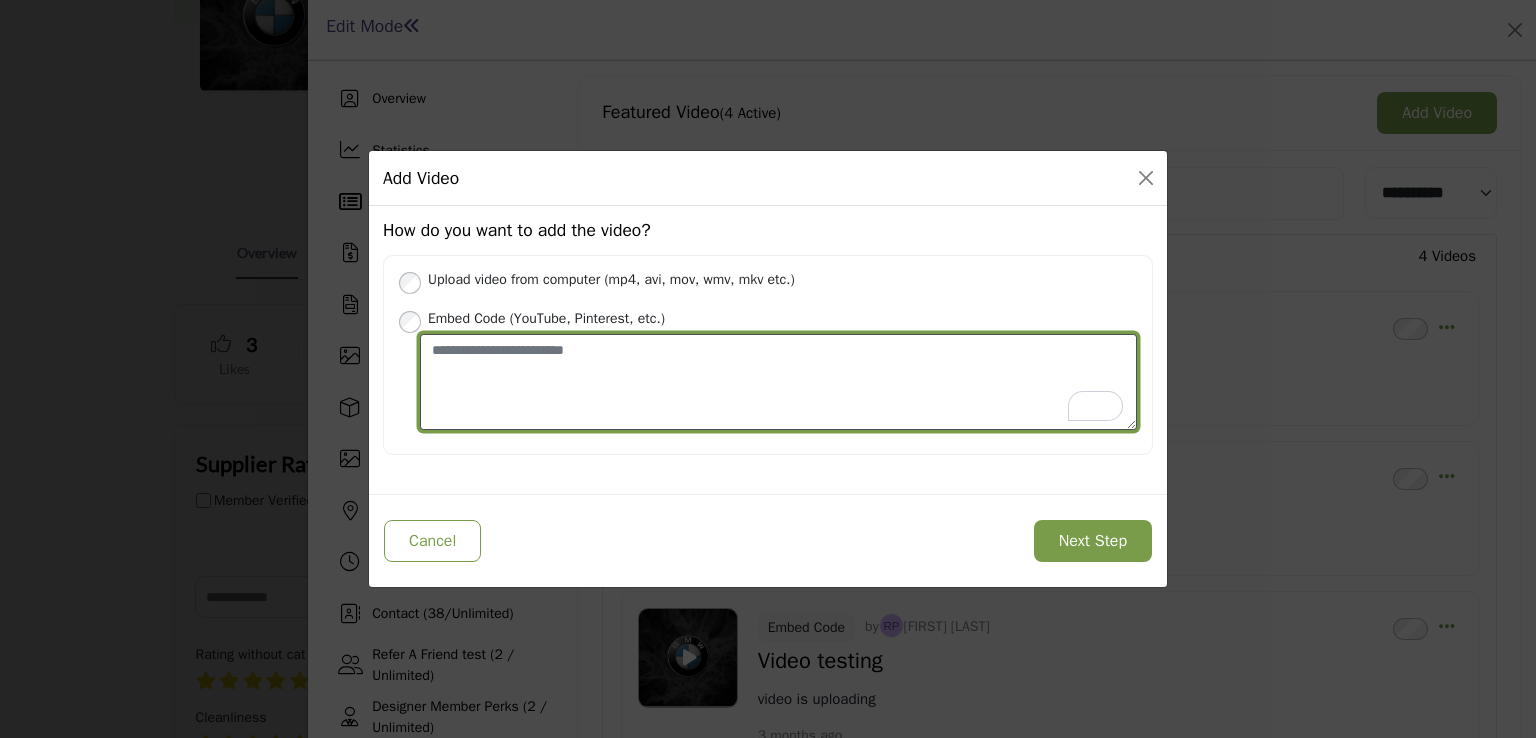 paste on "**********" 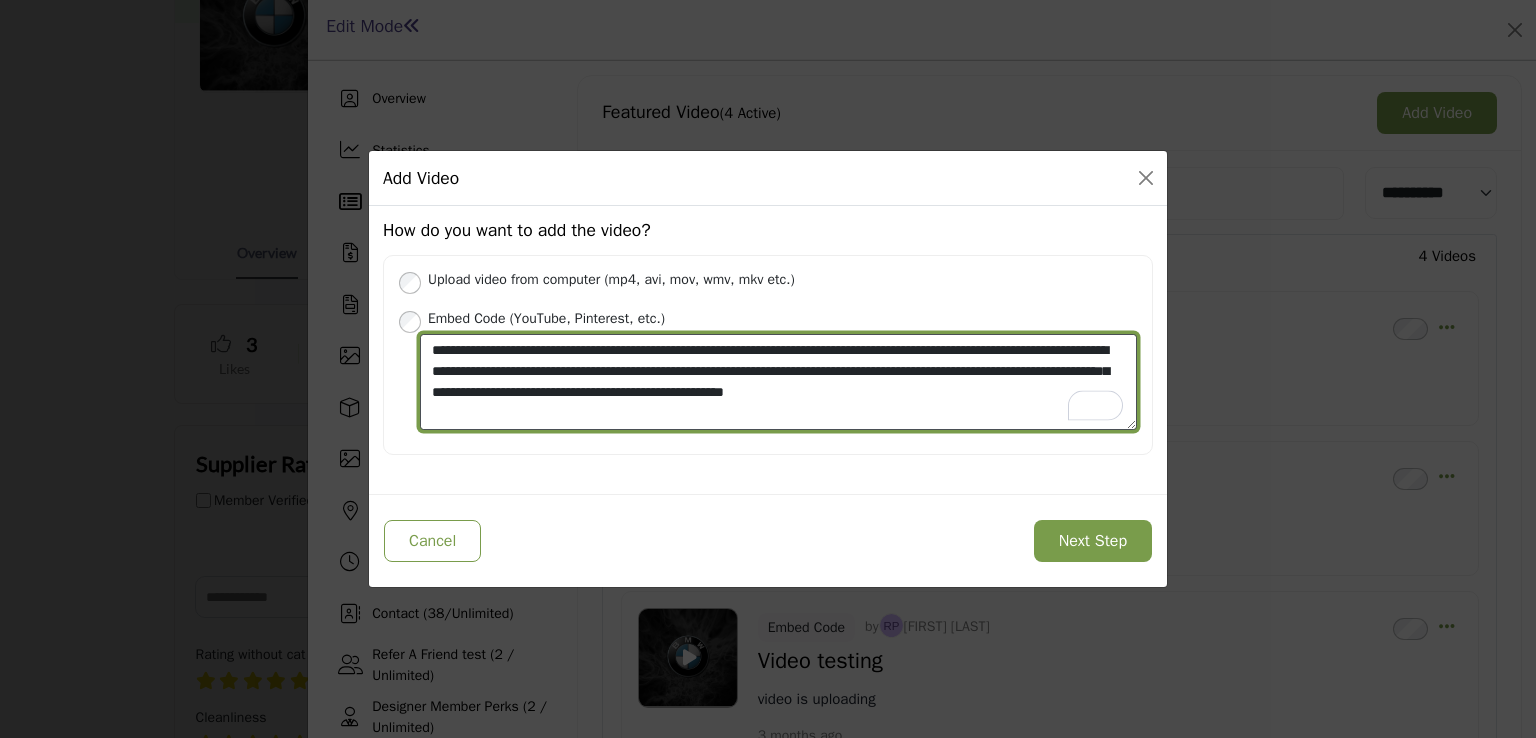 type on "**********" 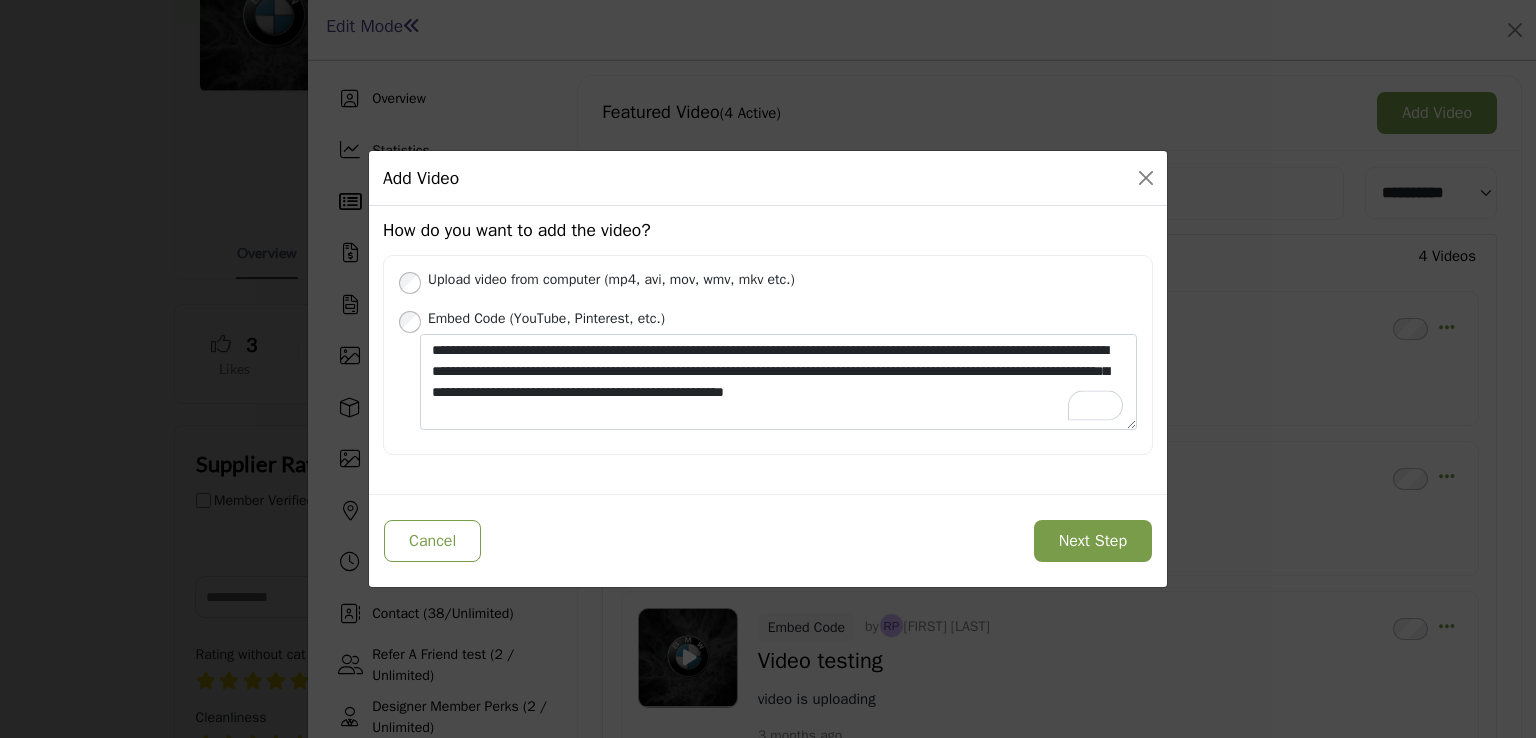 click on "Next Step" at bounding box center (1093, 541) 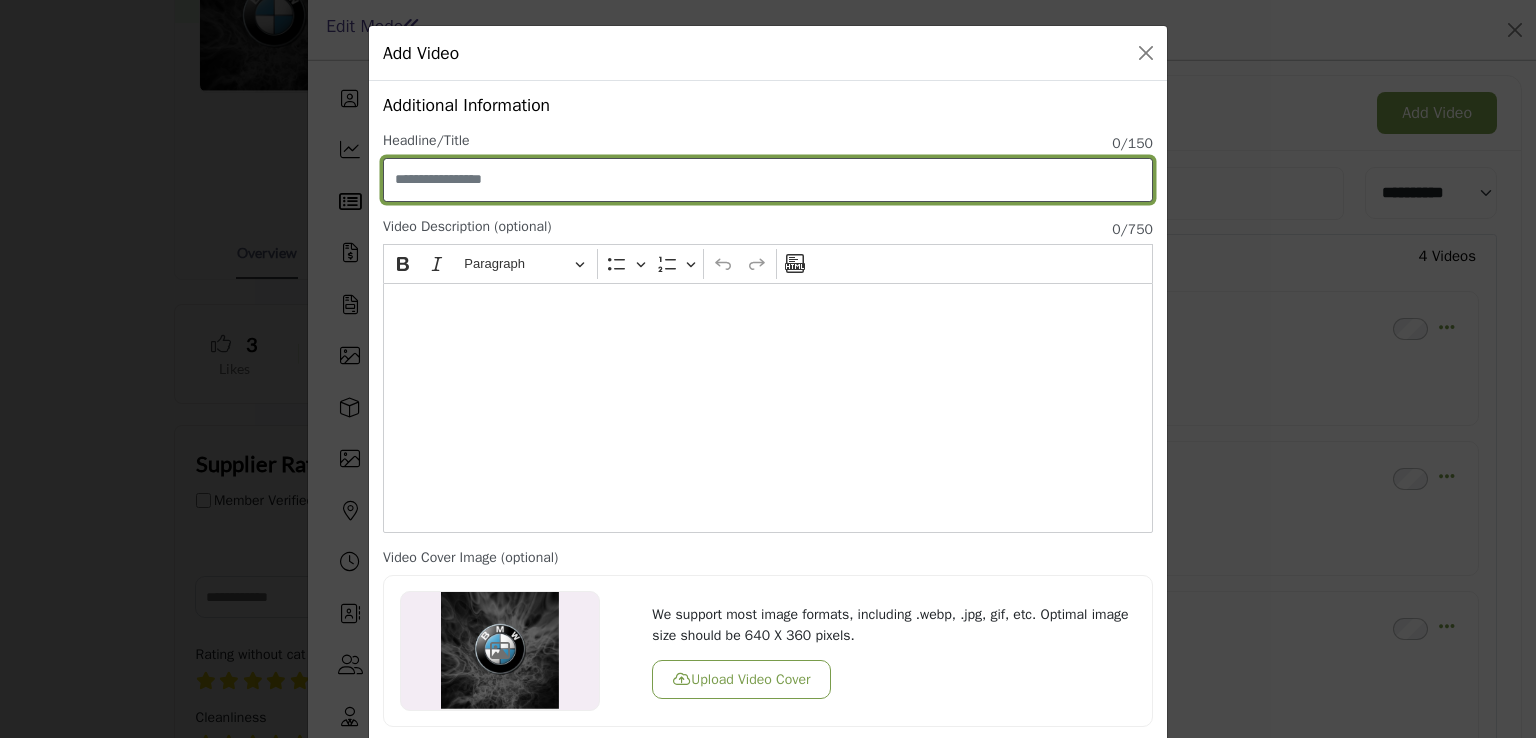 click at bounding box center (768, 180) 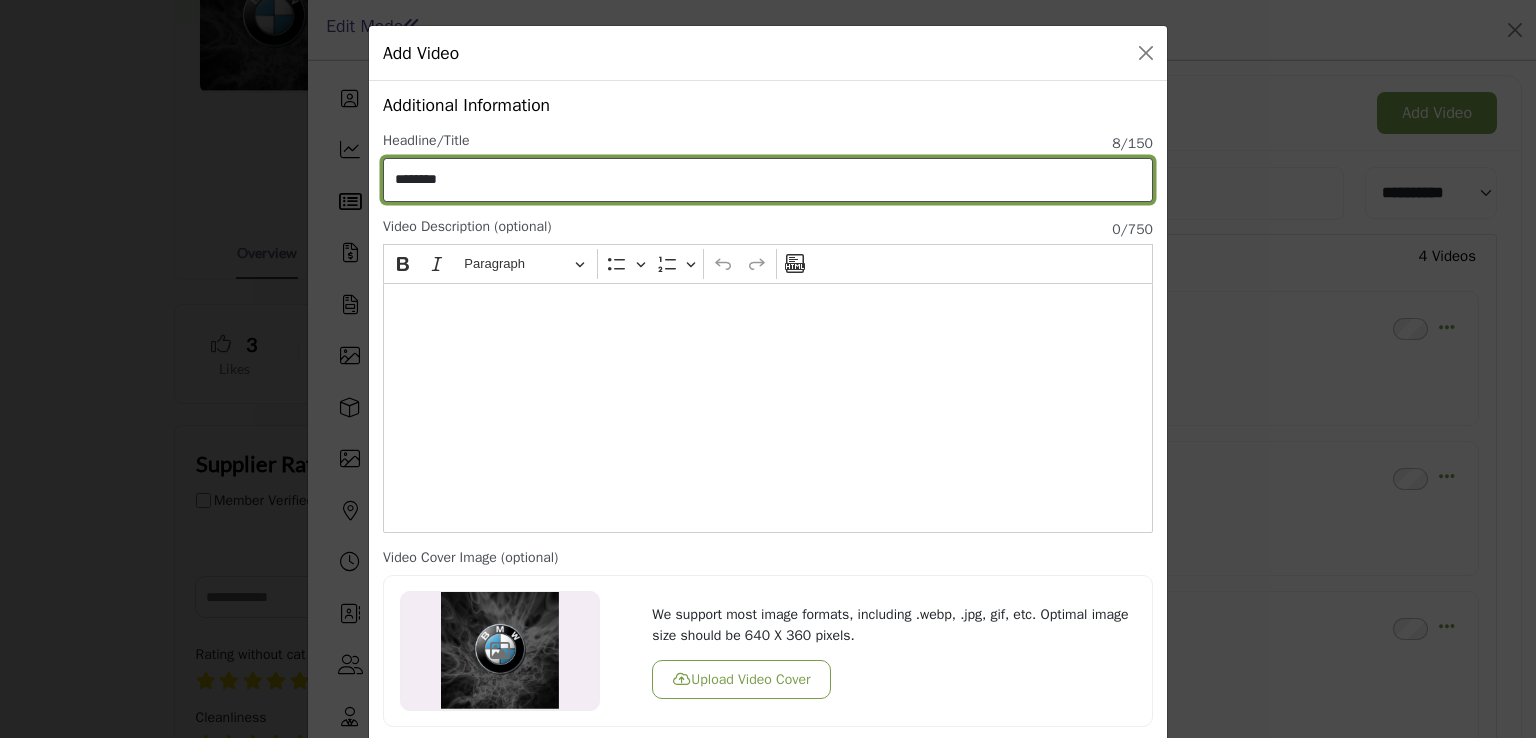 type on "********" 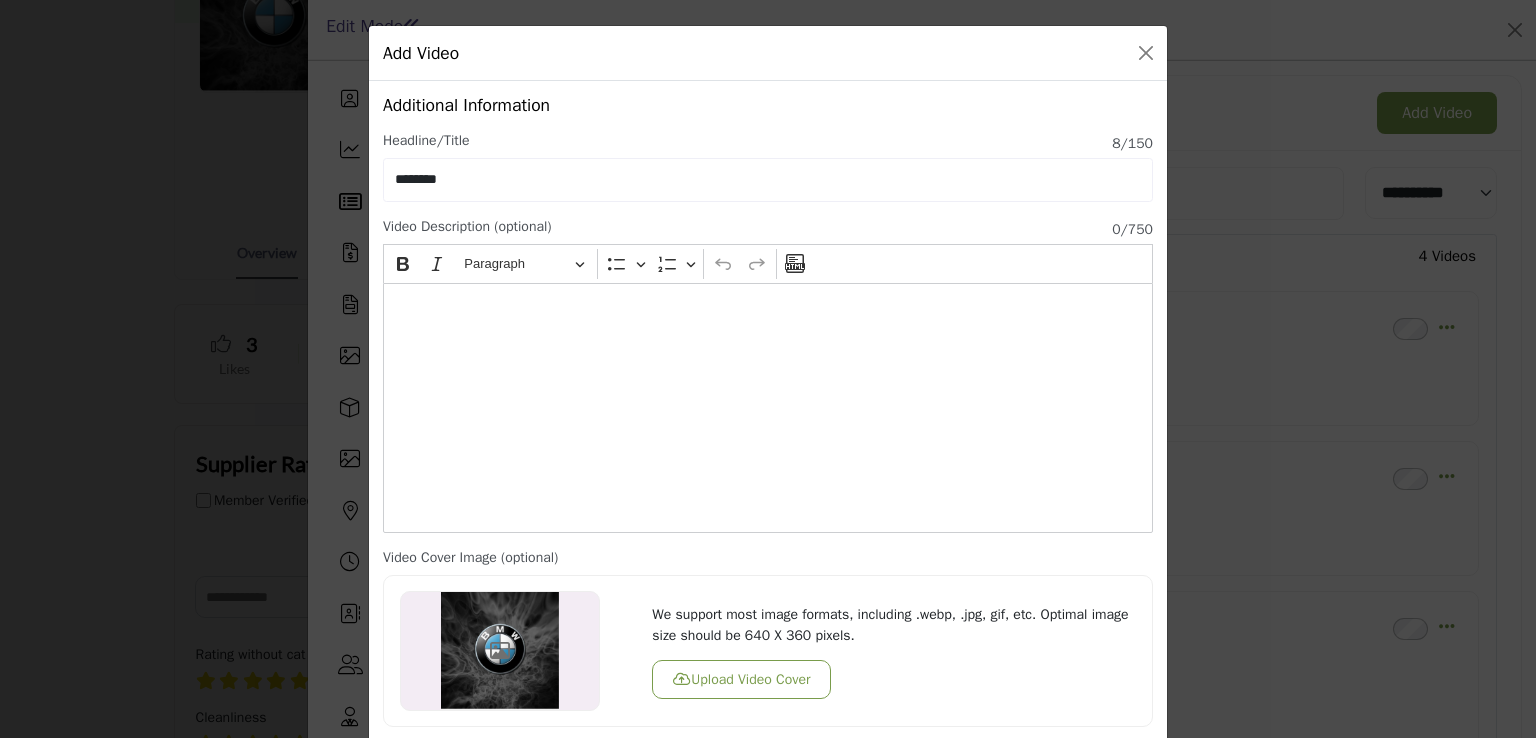 click at bounding box center [768, 408] 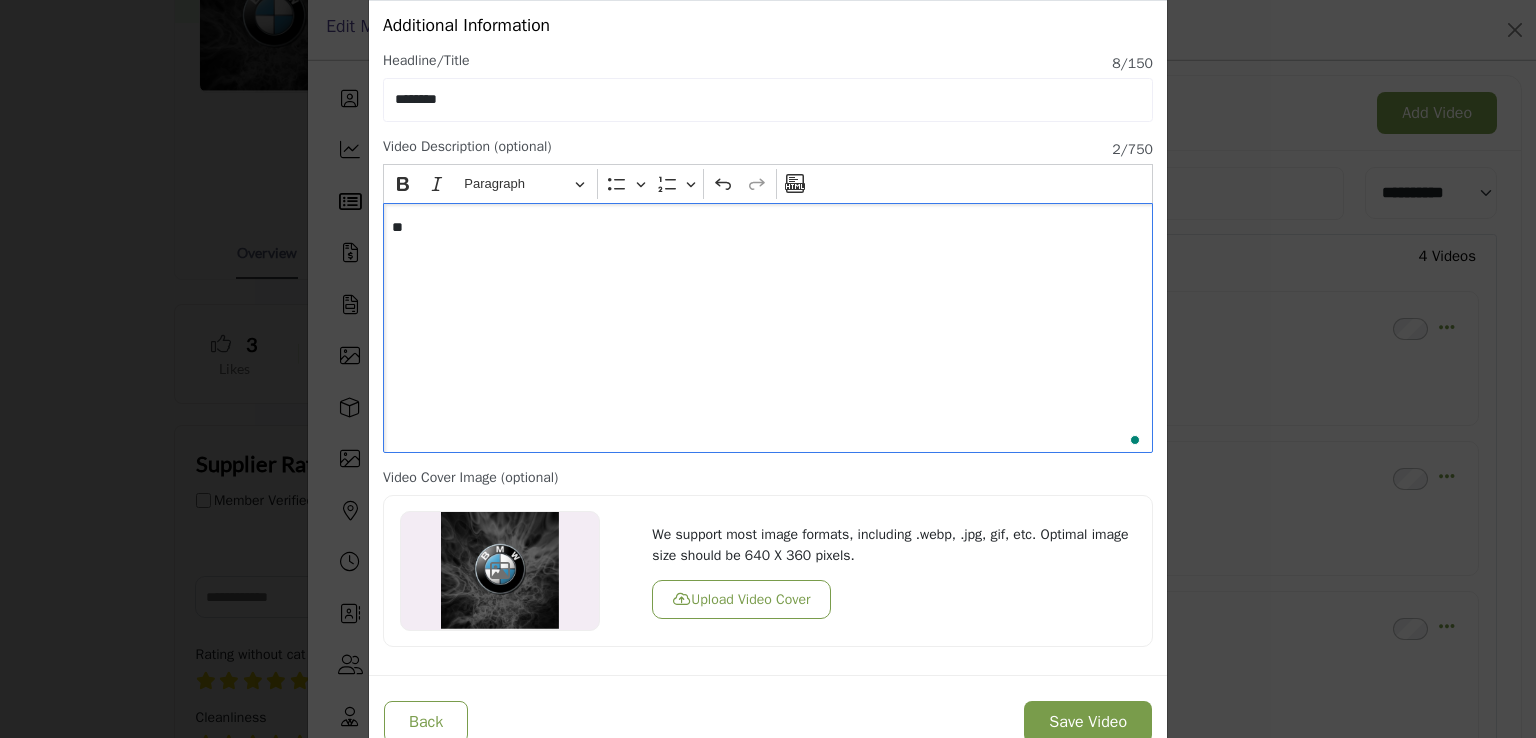 scroll, scrollTop: 133, scrollLeft: 0, axis: vertical 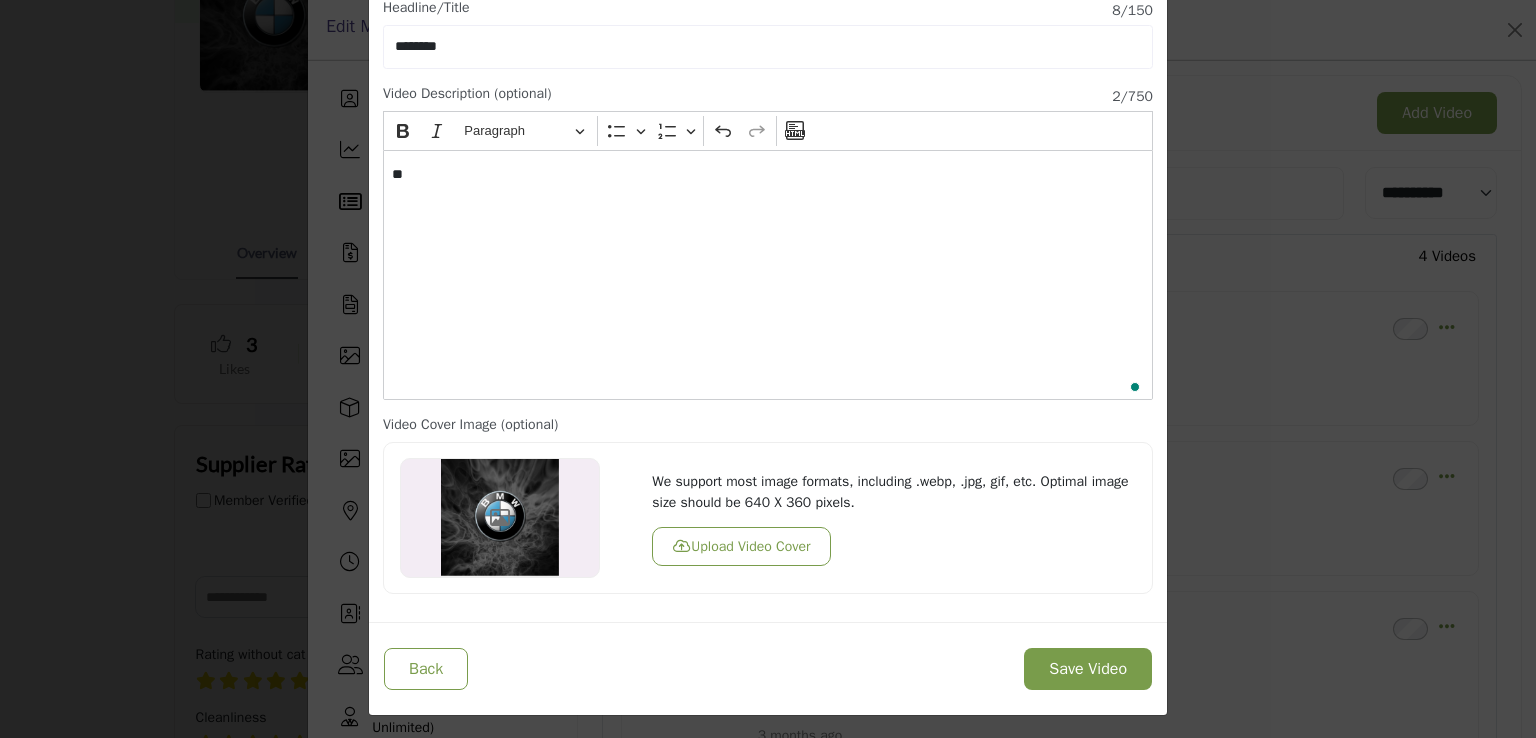 click on "Save Video" at bounding box center [1088, 669] 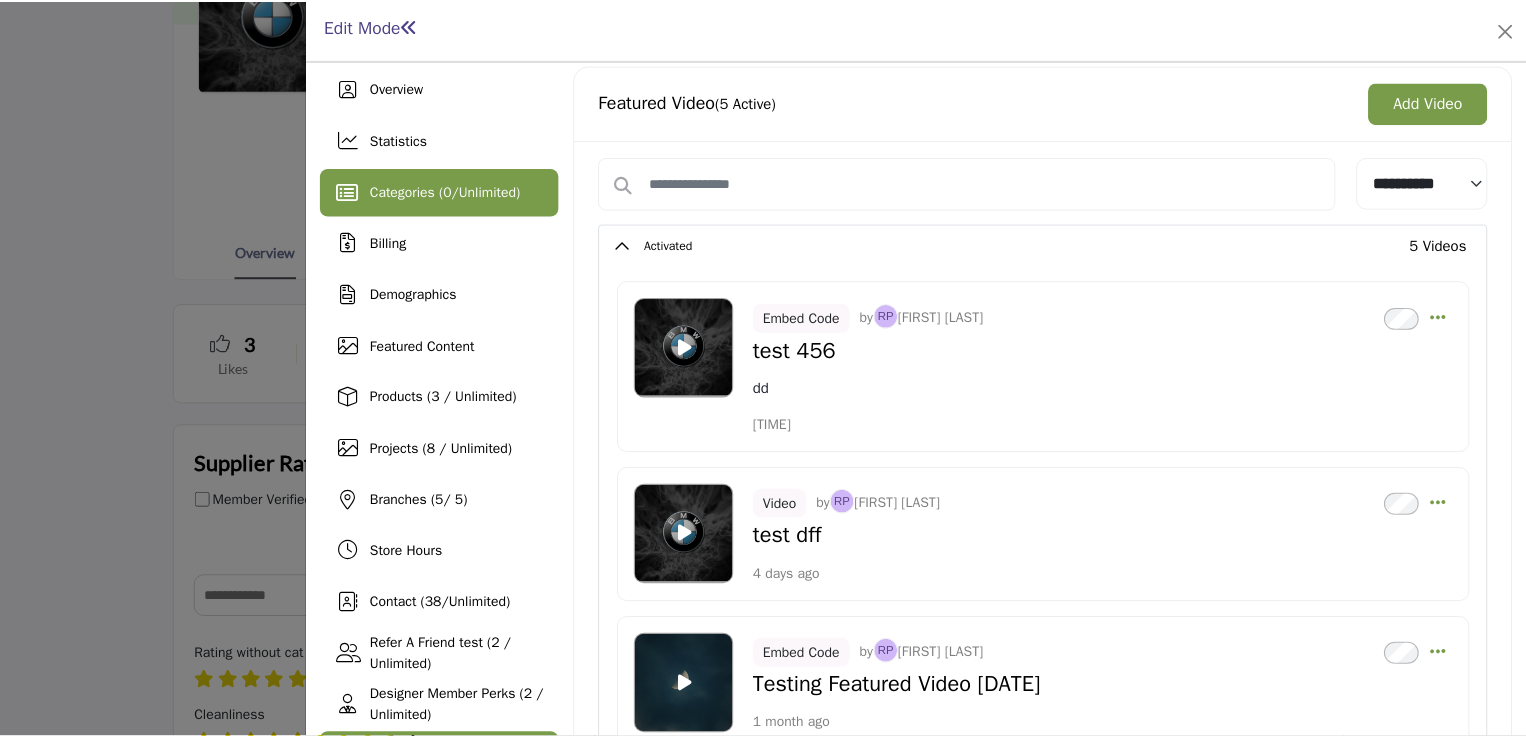 scroll, scrollTop: 0, scrollLeft: 0, axis: both 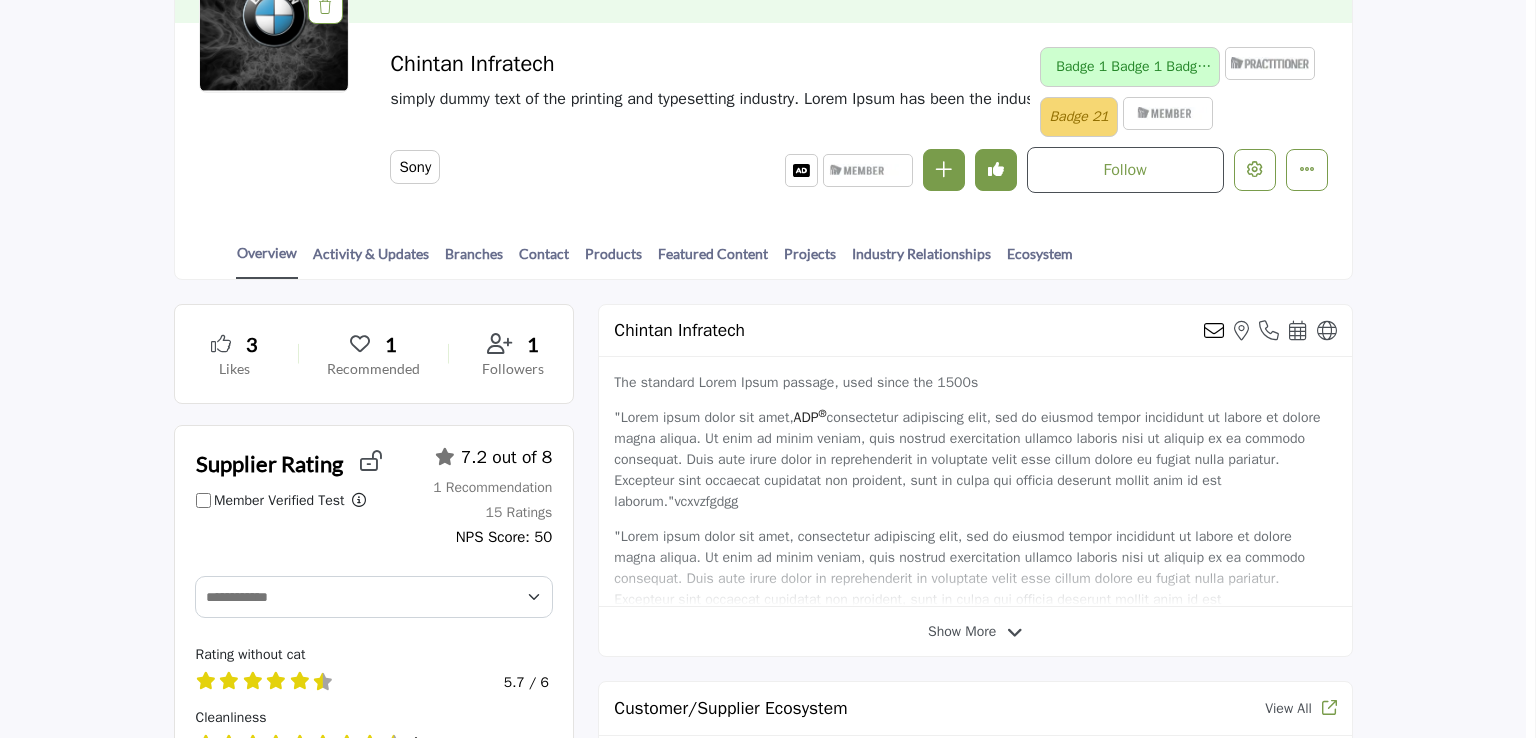 click at bounding box center [768, 369] 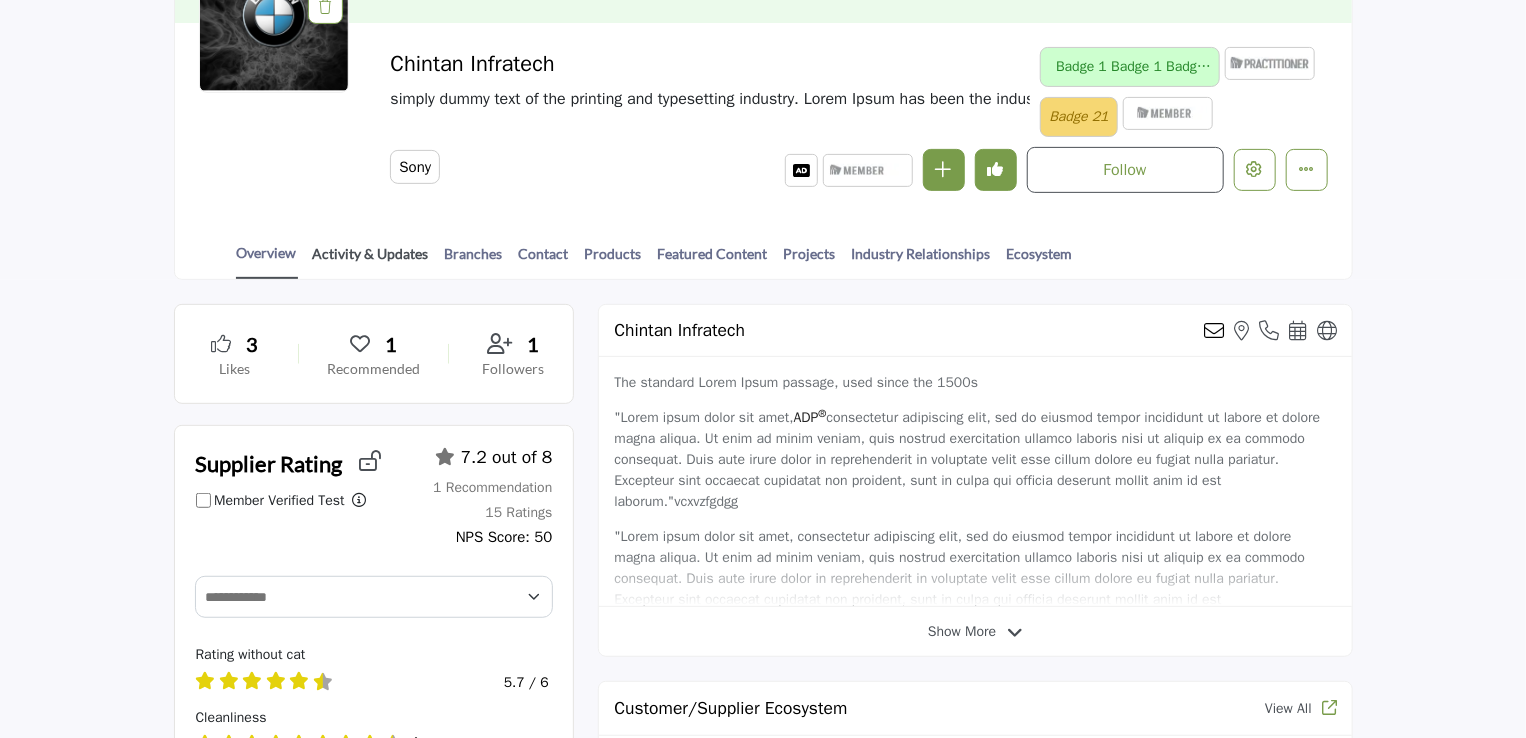 click on "Activity & Updates" at bounding box center [371, 260] 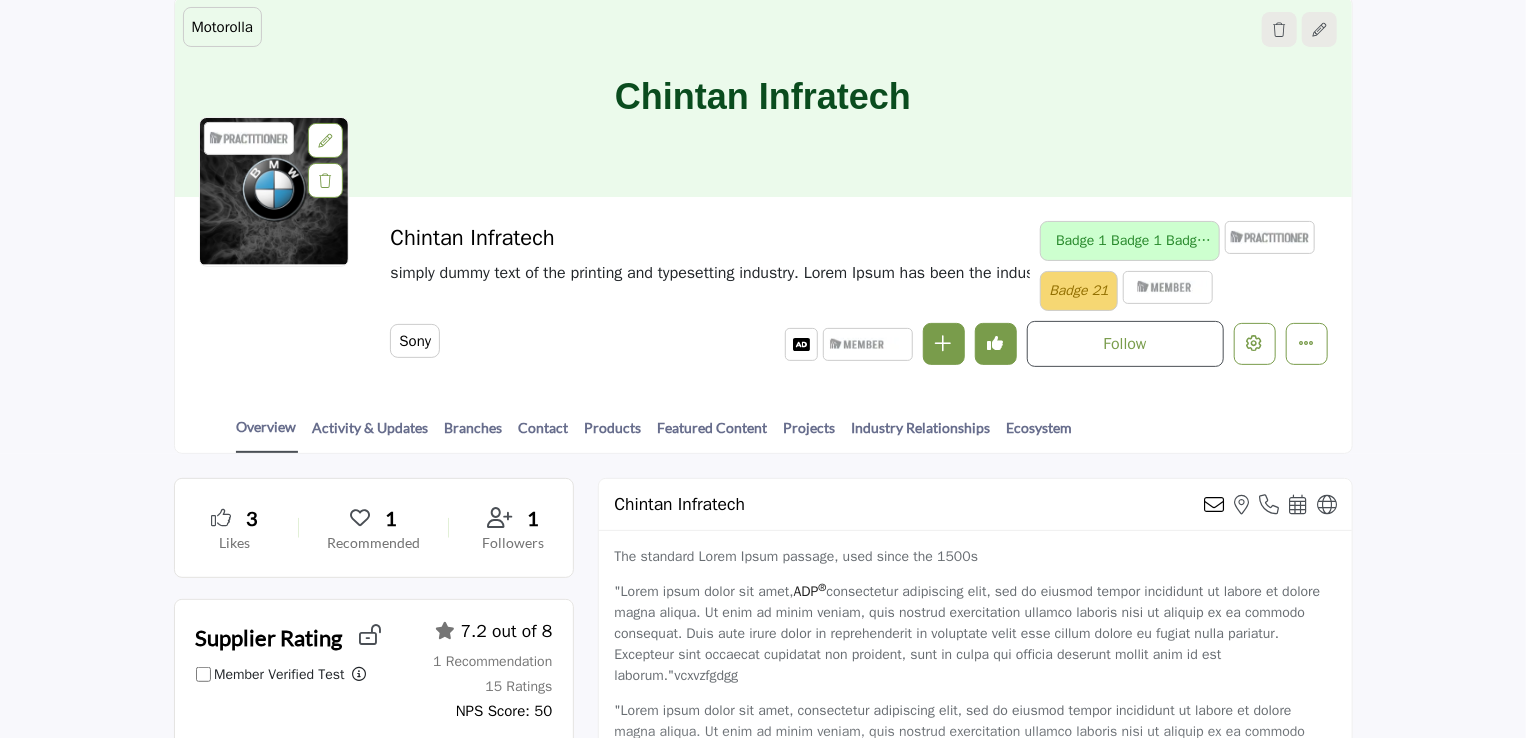 scroll, scrollTop: 0, scrollLeft: 0, axis: both 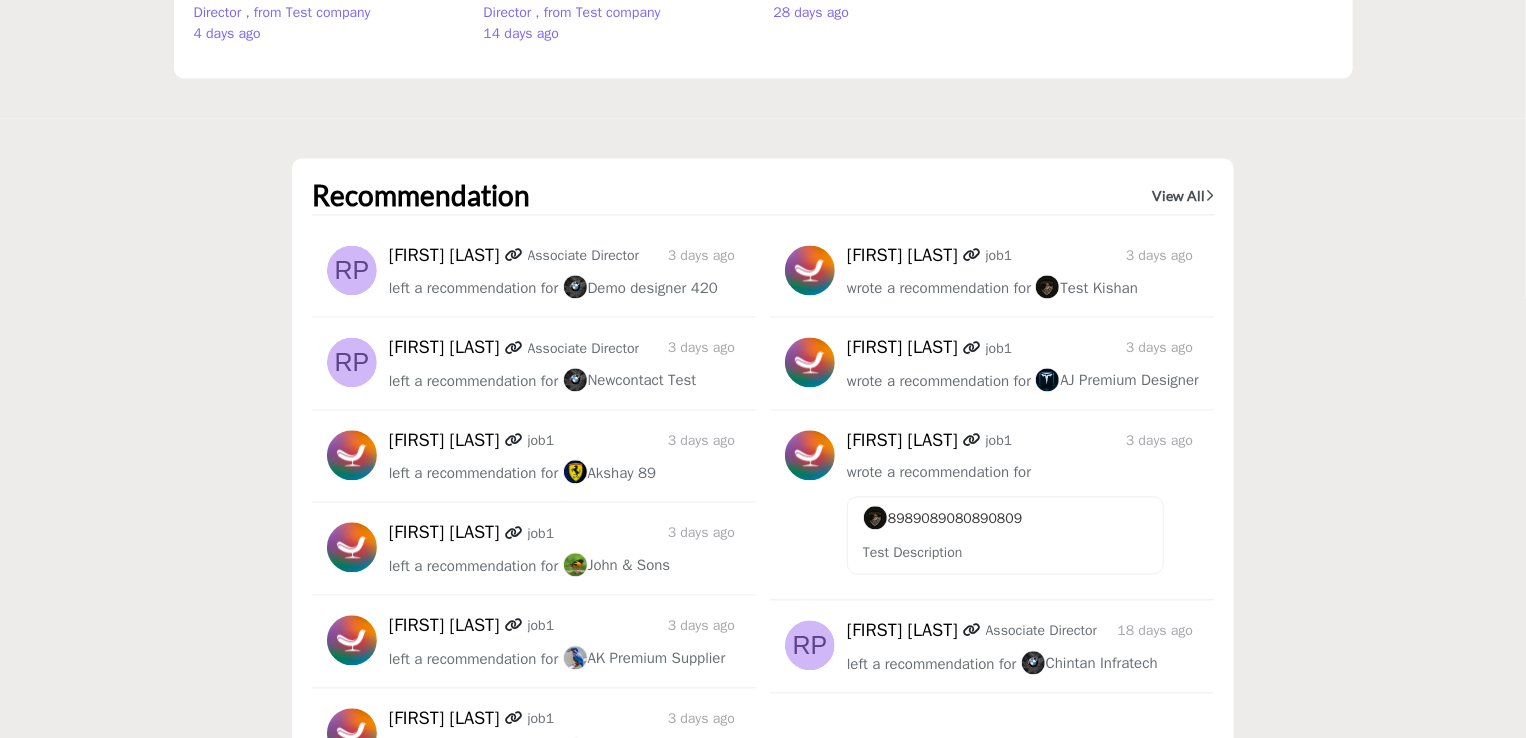 drag, startPoint x: 745, startPoint y: 292, endPoint x: 328, endPoint y: 296, distance: 417.0192 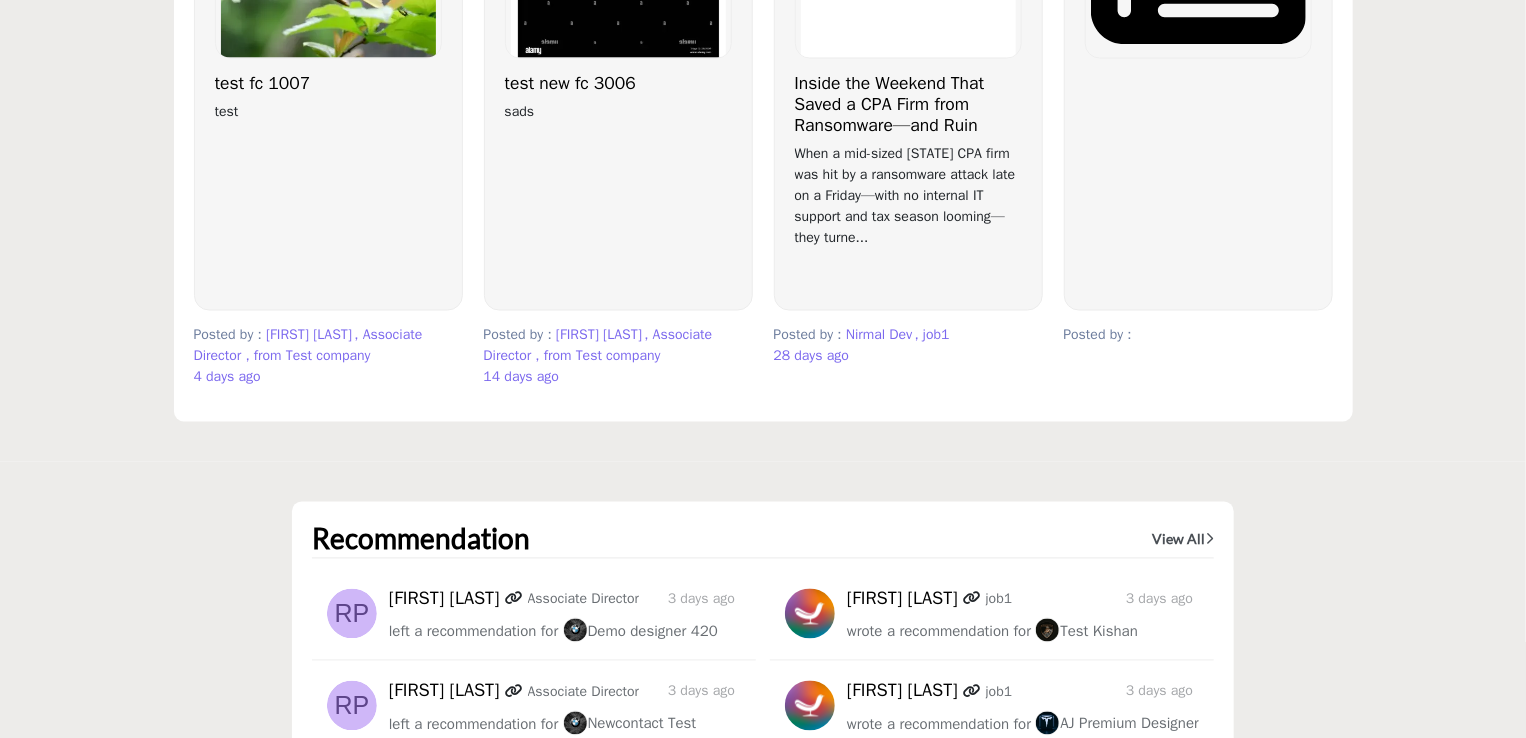 scroll, scrollTop: 5600, scrollLeft: 0, axis: vertical 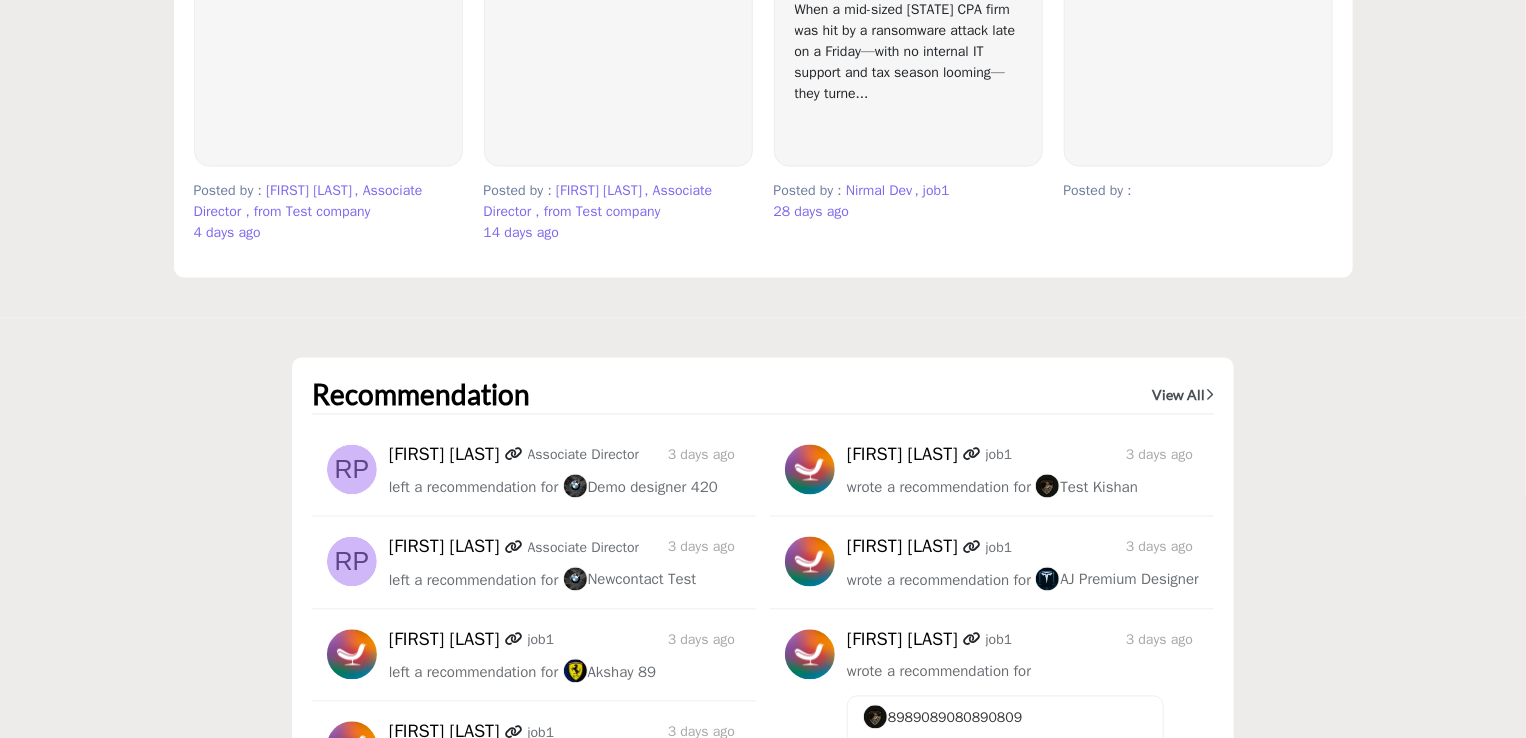 click on "View All" at bounding box center (1183, 396) 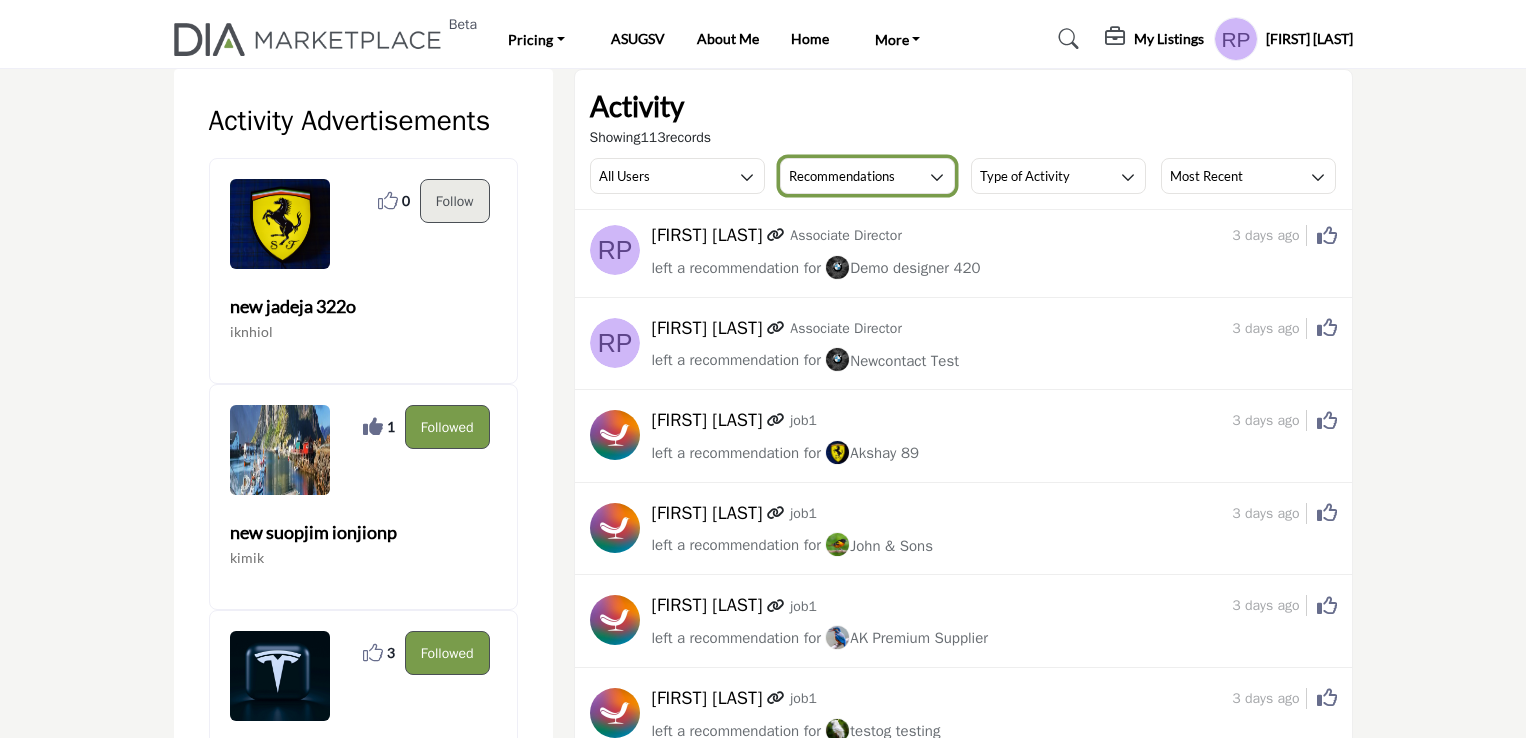 scroll, scrollTop: 0, scrollLeft: 0, axis: both 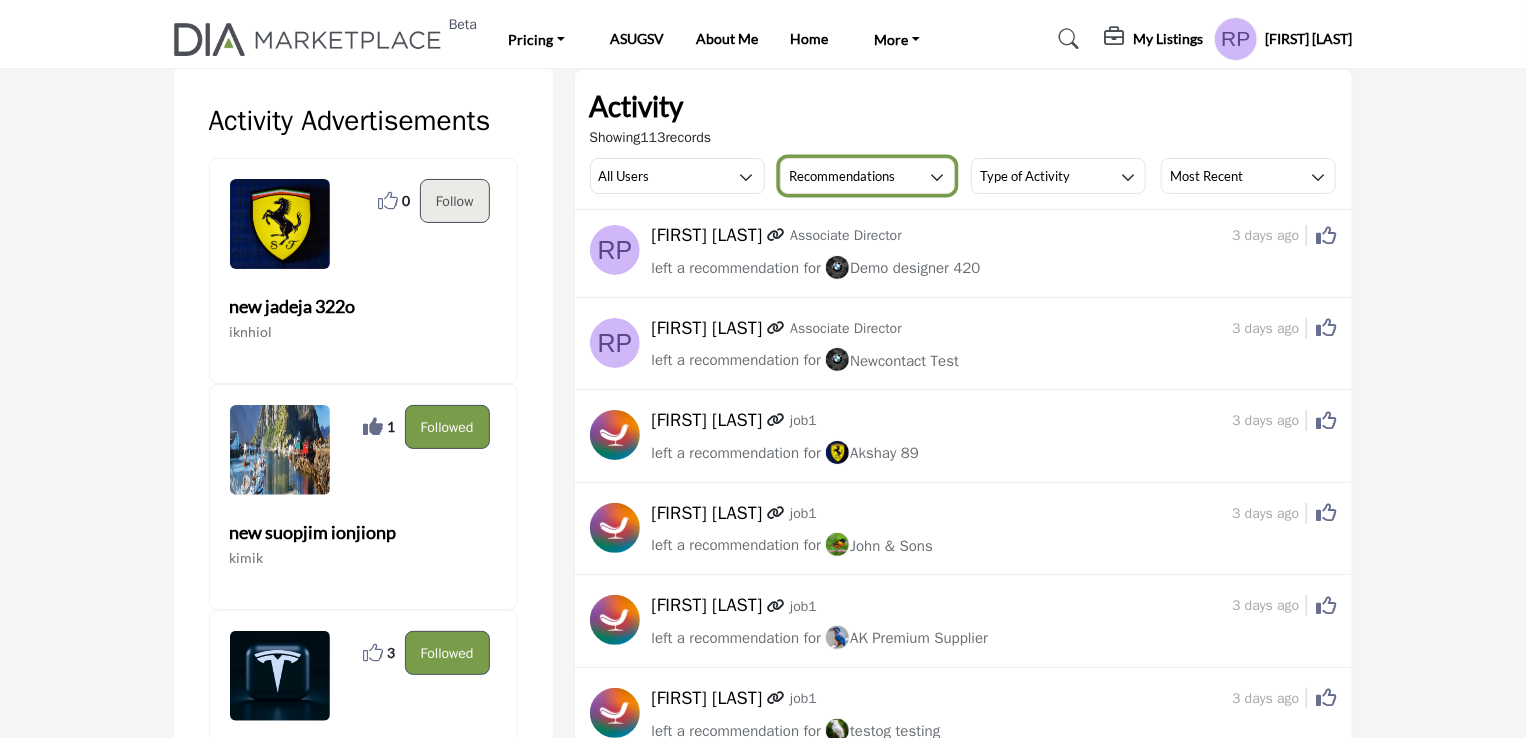 click on "Recommendations" at bounding box center (842, 176) 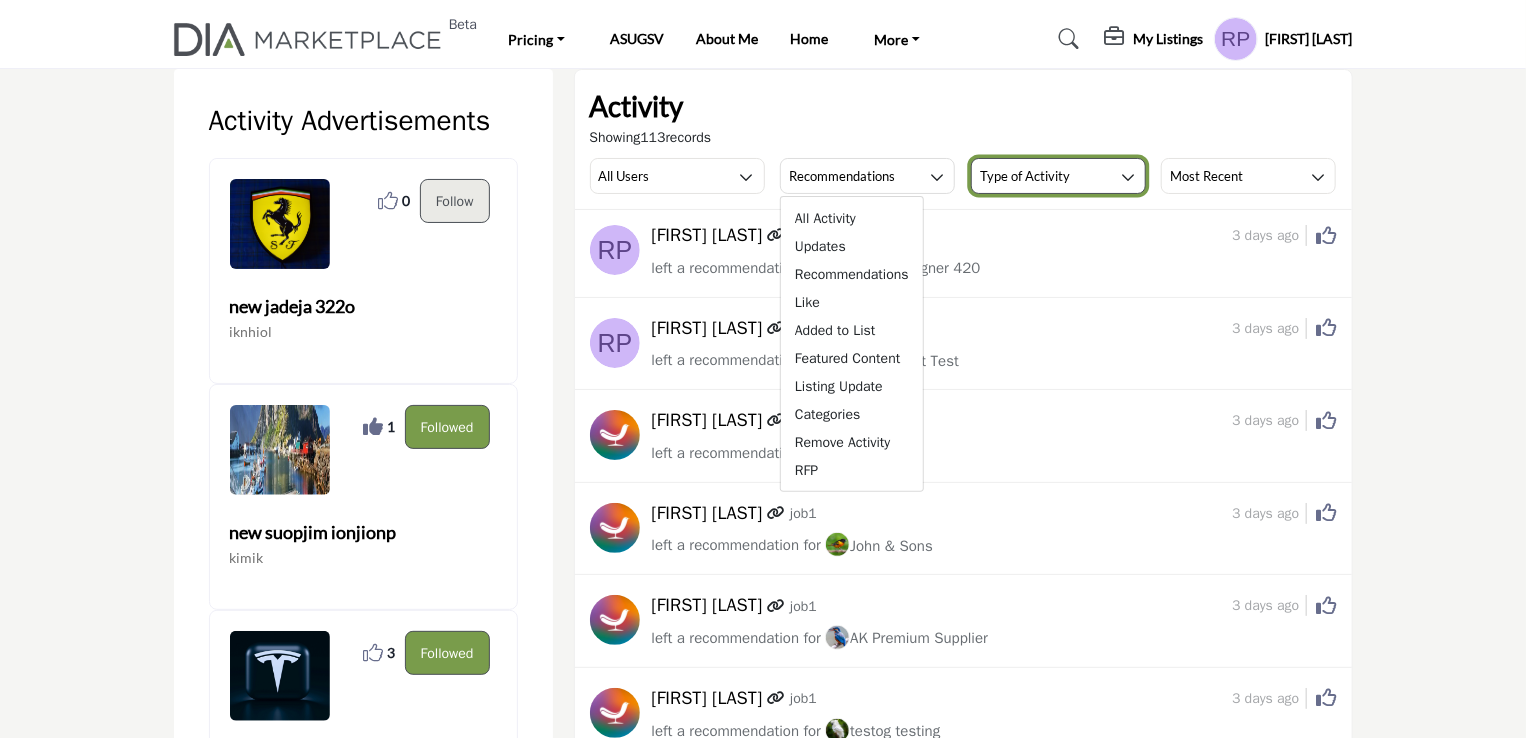 click on "Type of Activity" at bounding box center (1025, 176) 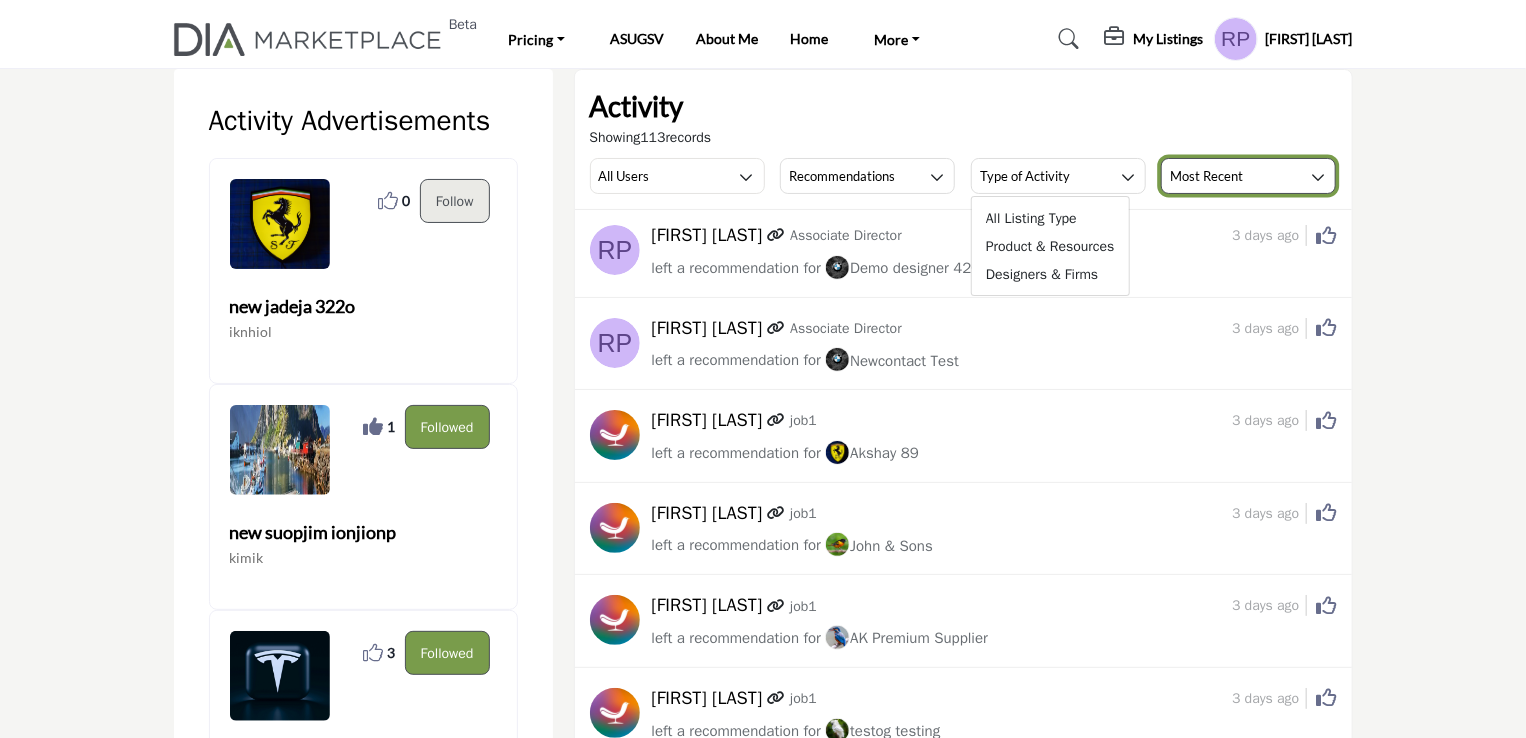 click on "Most Recent" at bounding box center (1206, 176) 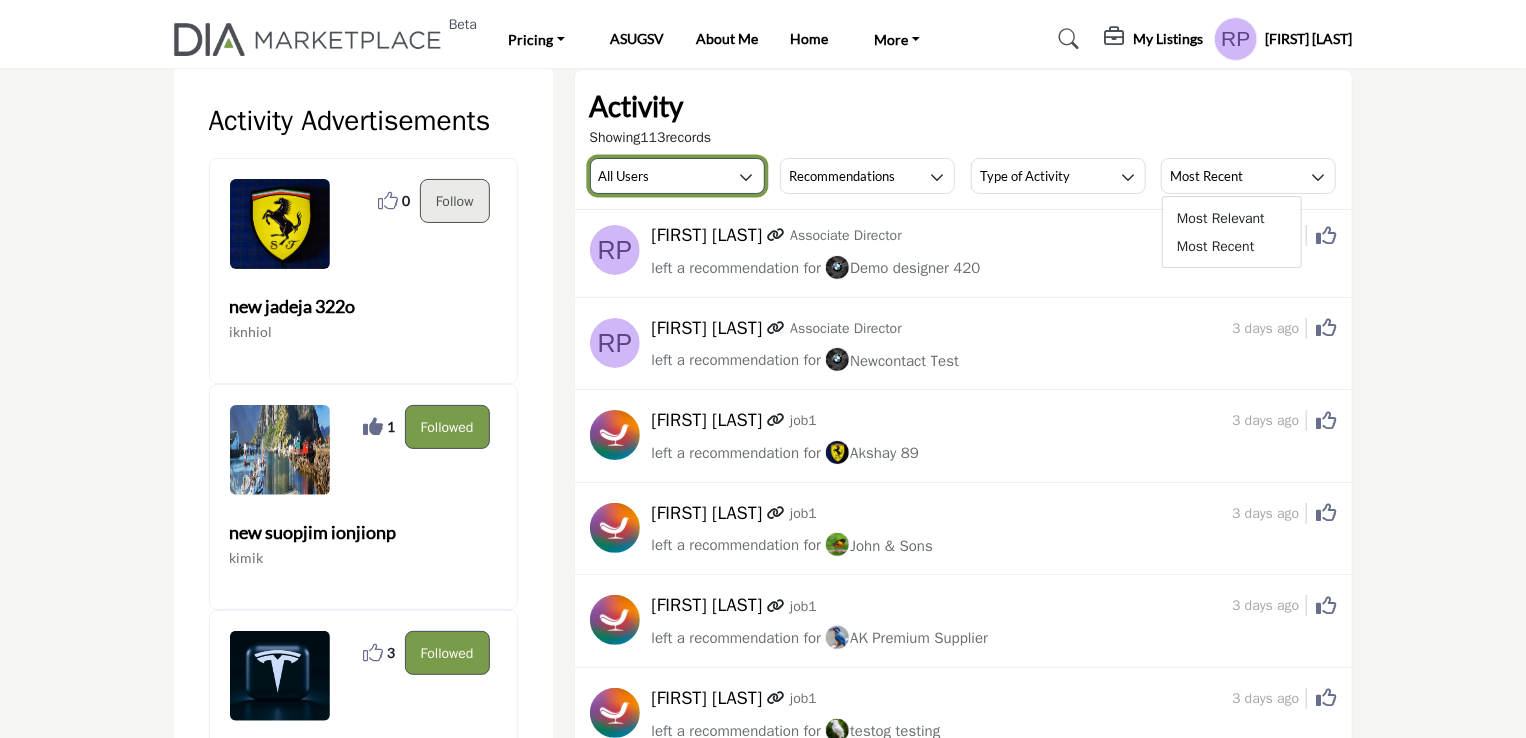 click on "All Users" at bounding box center (677, 176) 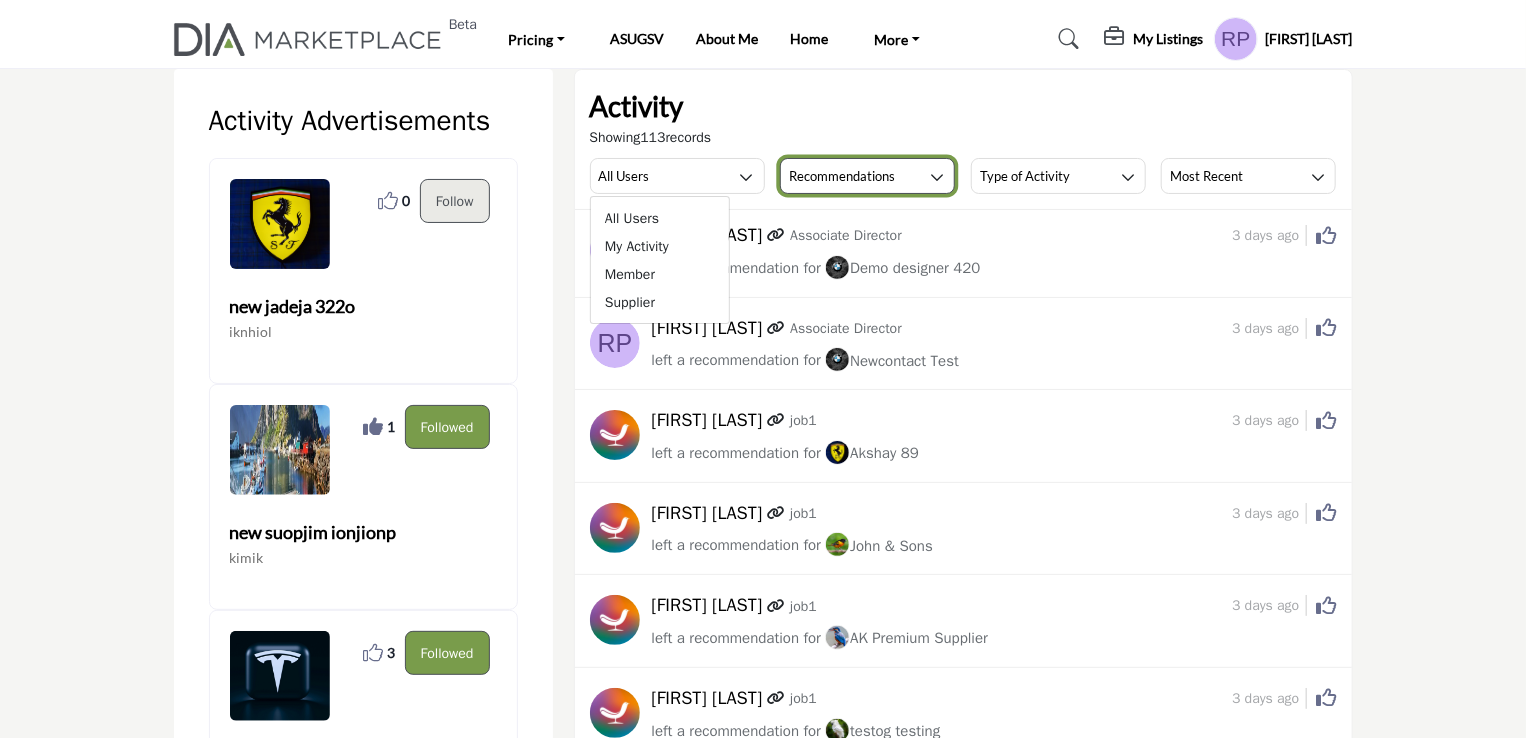 click on "Recommendations" at bounding box center (867, 176) 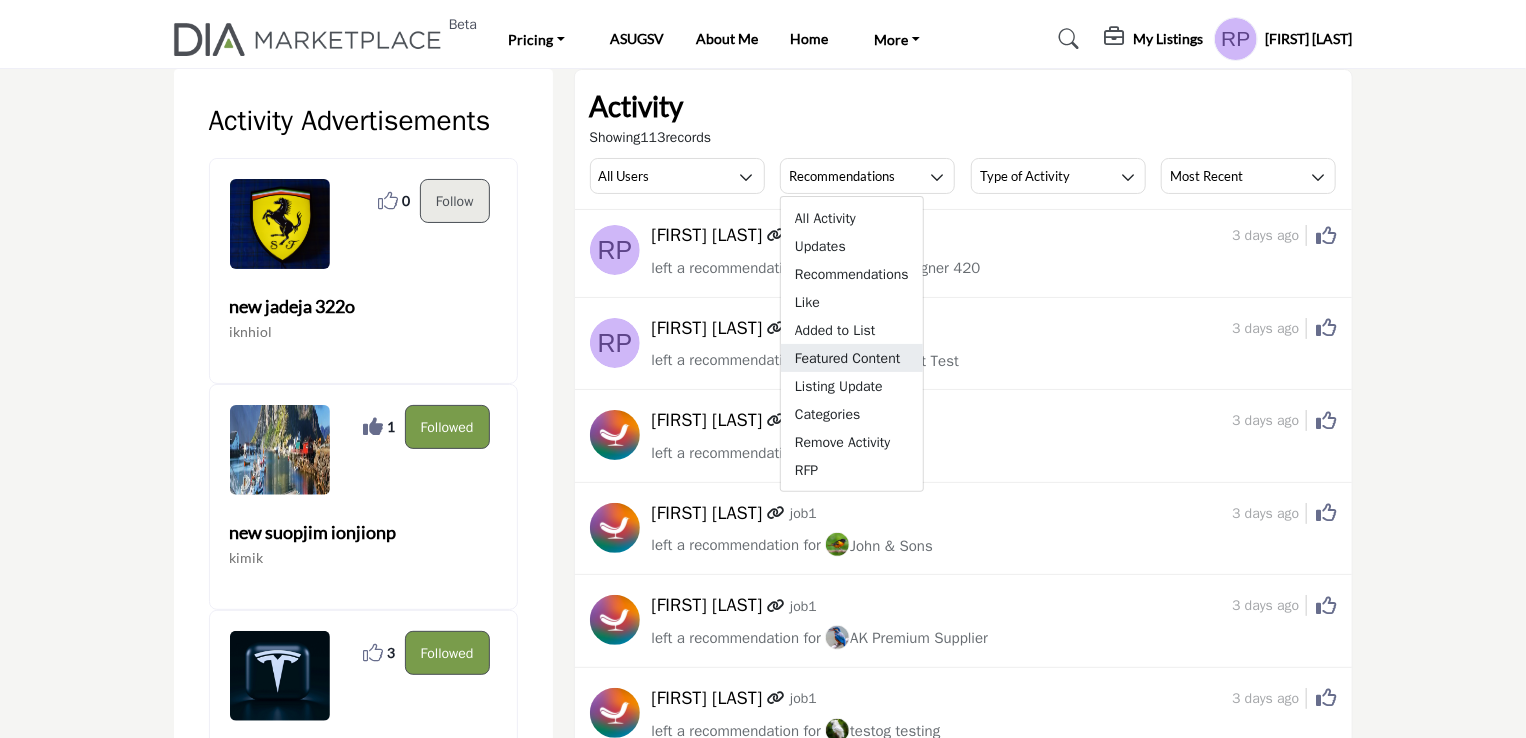 click on "Featured Content" at bounding box center (852, 358) 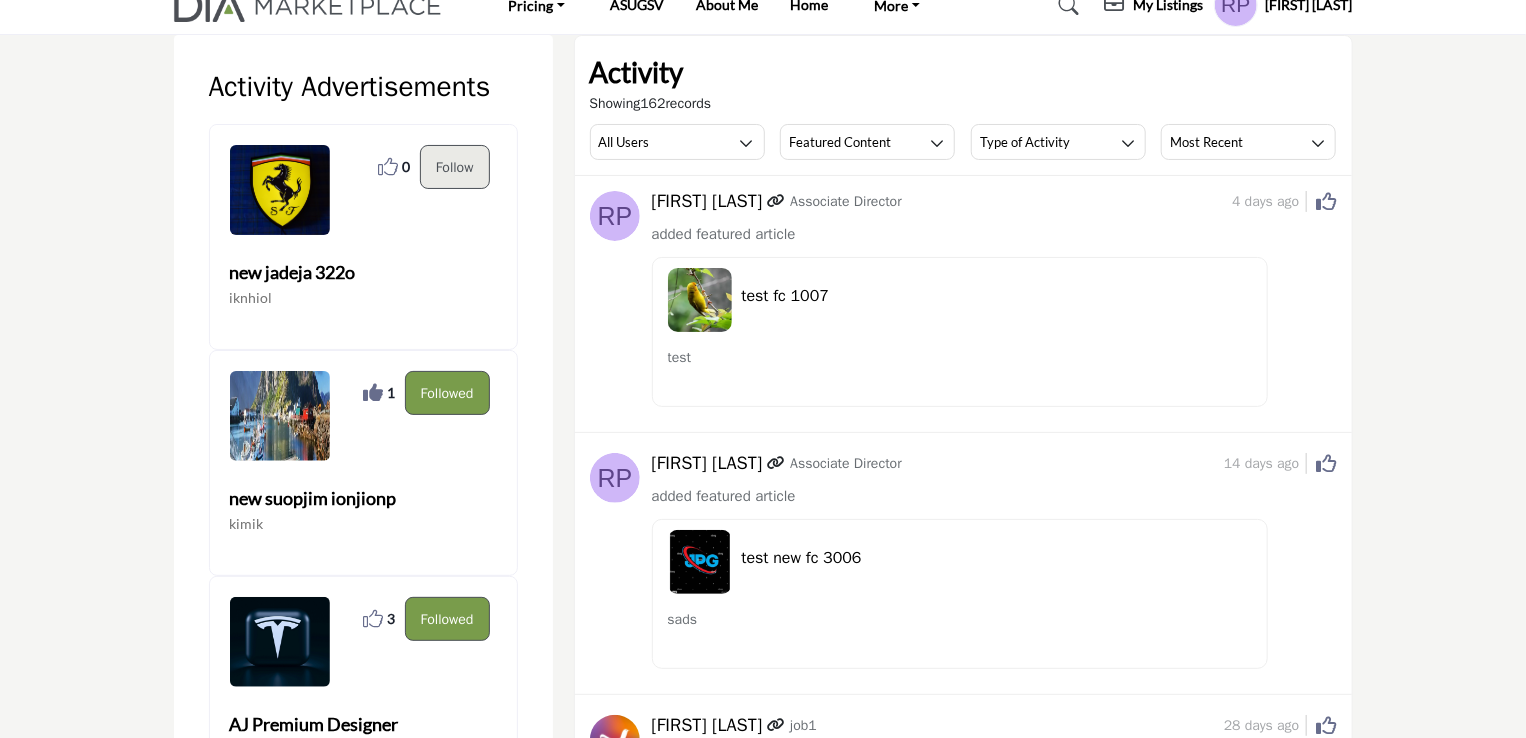 scroll, scrollTop: 0, scrollLeft: 0, axis: both 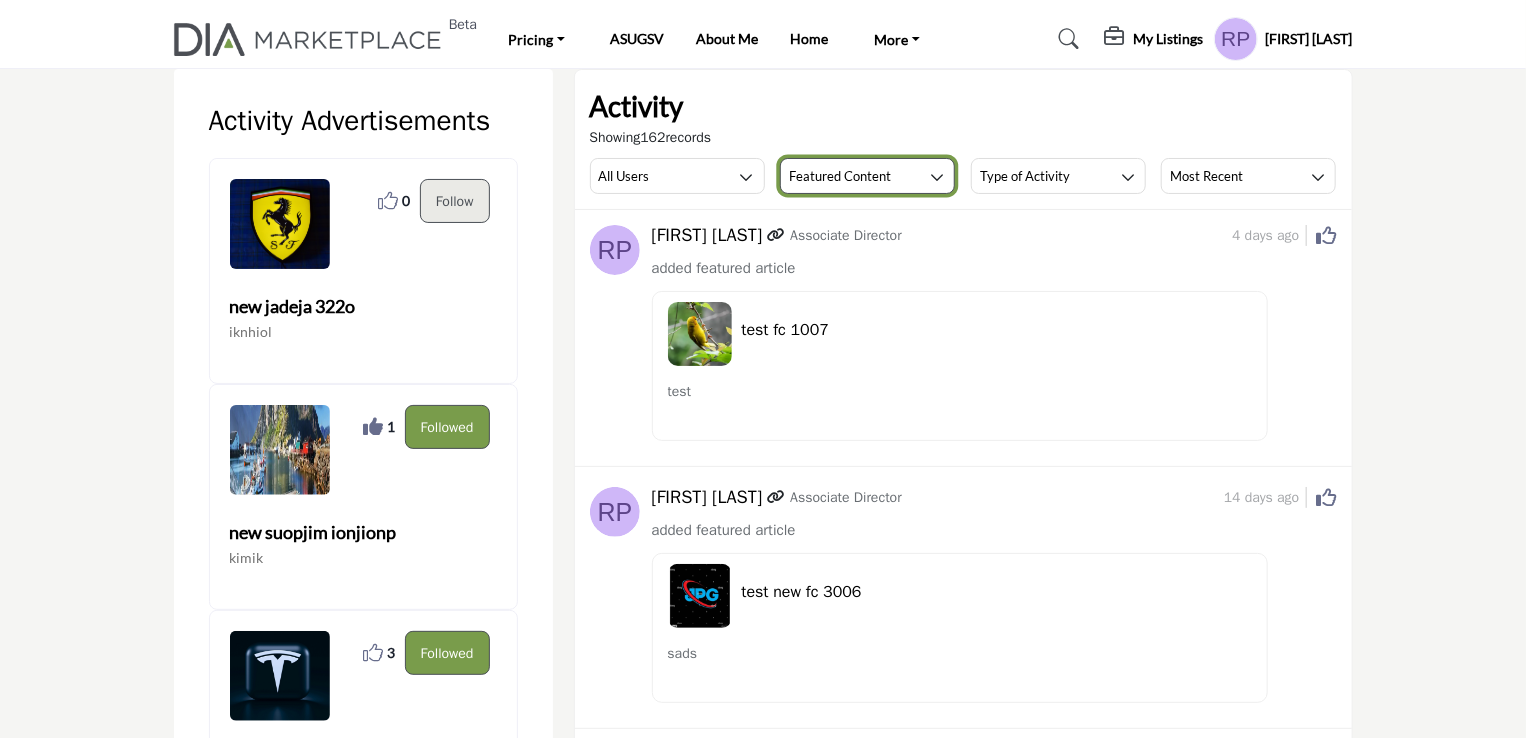 drag, startPoint x: 860, startPoint y: 166, endPoint x: 882, endPoint y: 171, distance: 22.561028 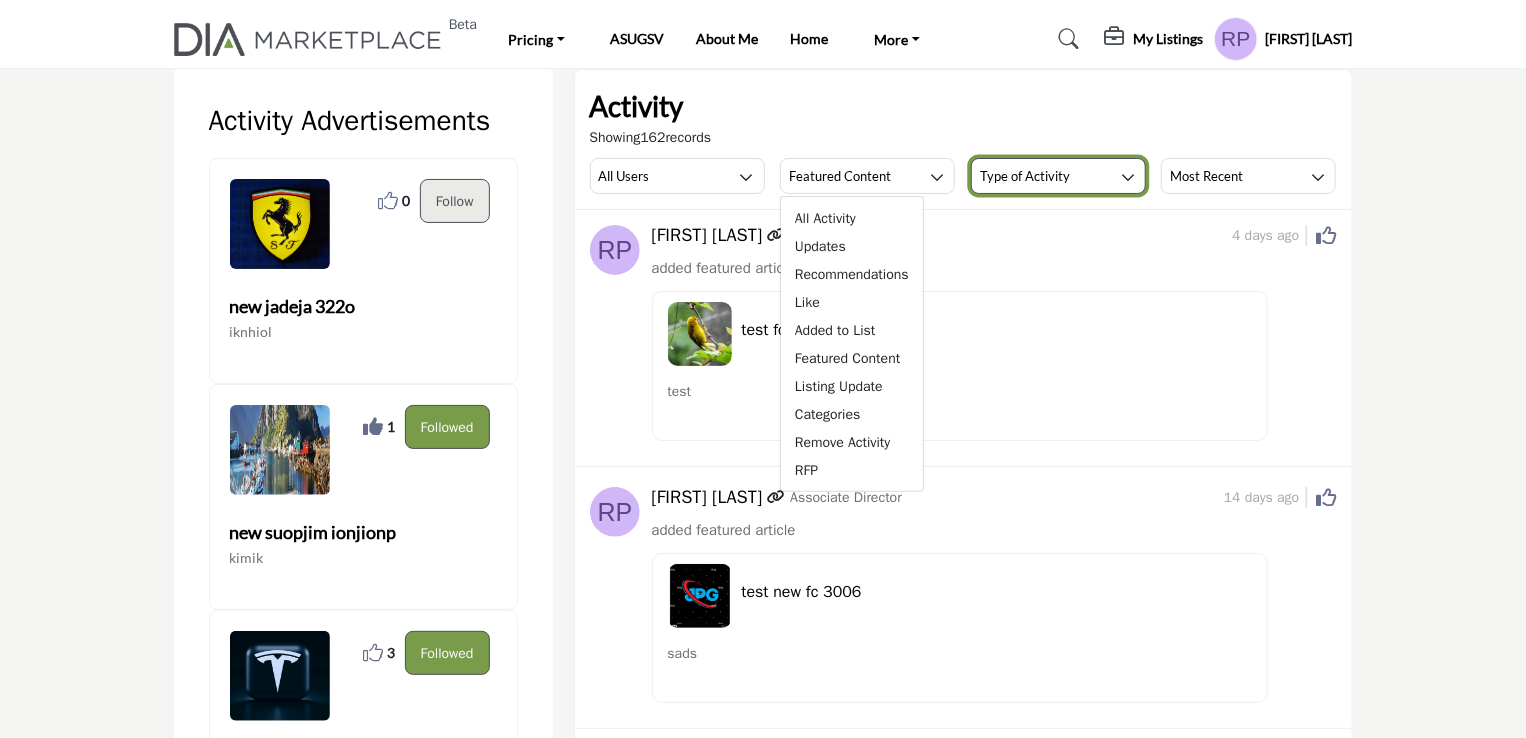 click on "Type of Activity" at bounding box center (1025, 176) 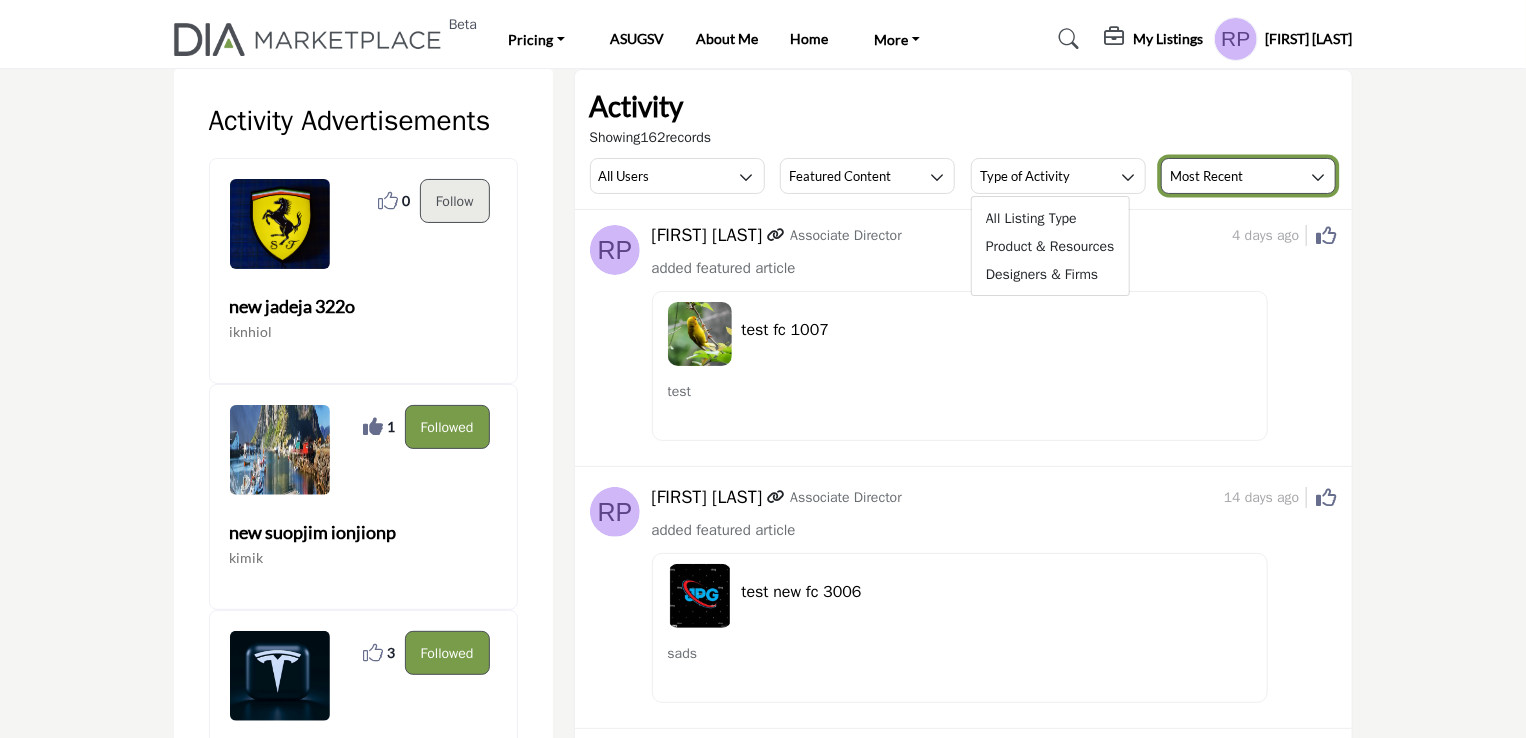 click on "Most Recent" at bounding box center (1206, 176) 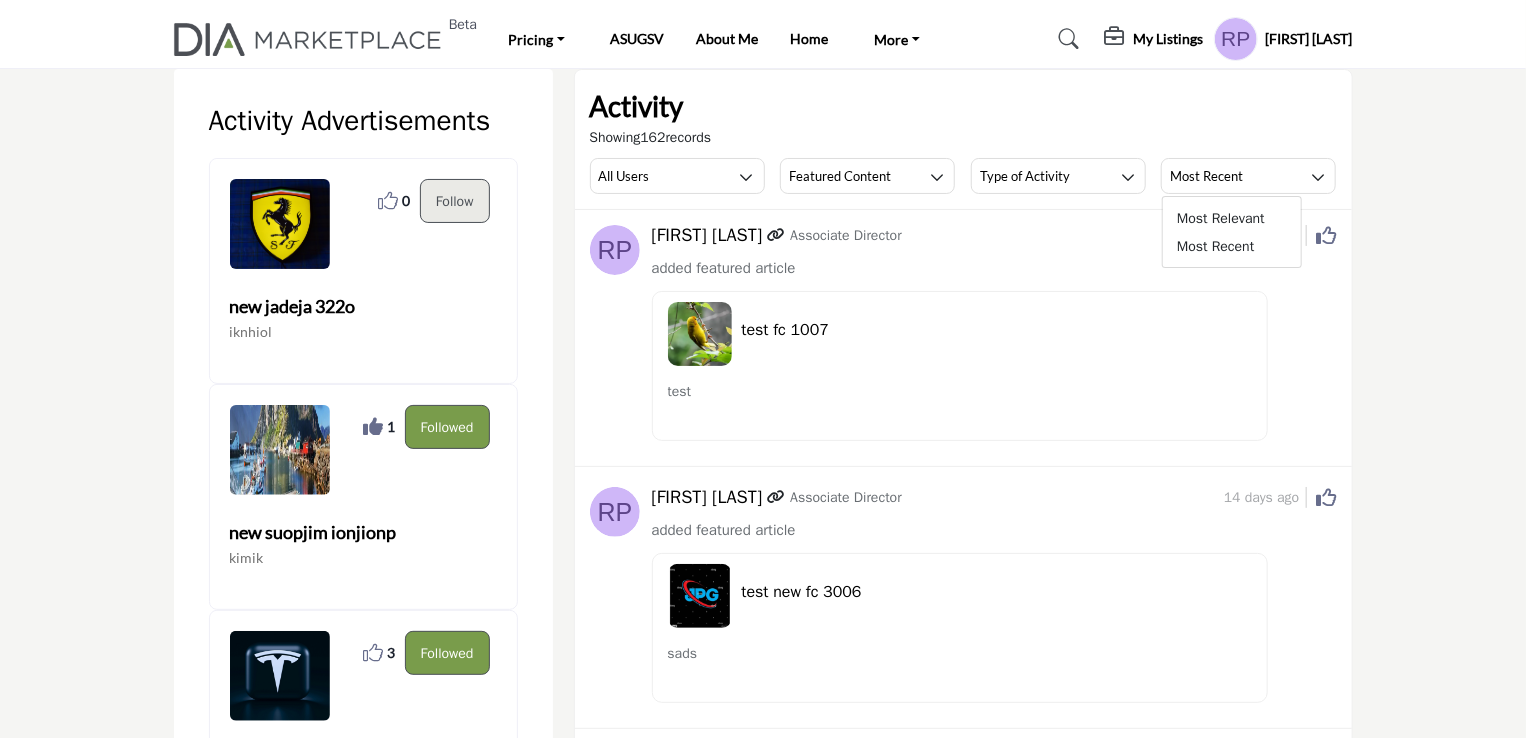 click on "Activity
Showing  162  records
All Users
All Users
My Activity
Member
Supplier
Featured Content" at bounding box center [963, 140] 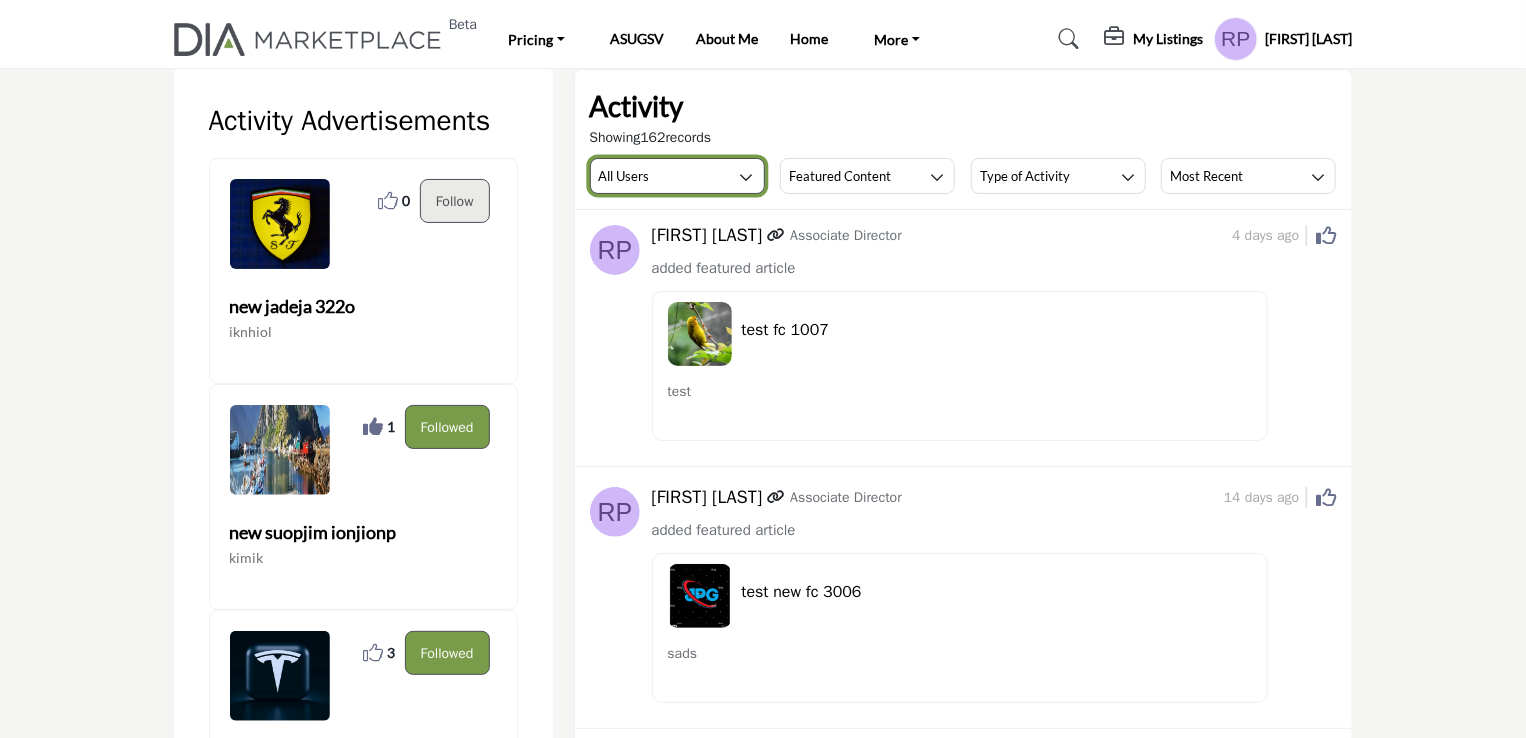 click on "All Users" at bounding box center [677, 176] 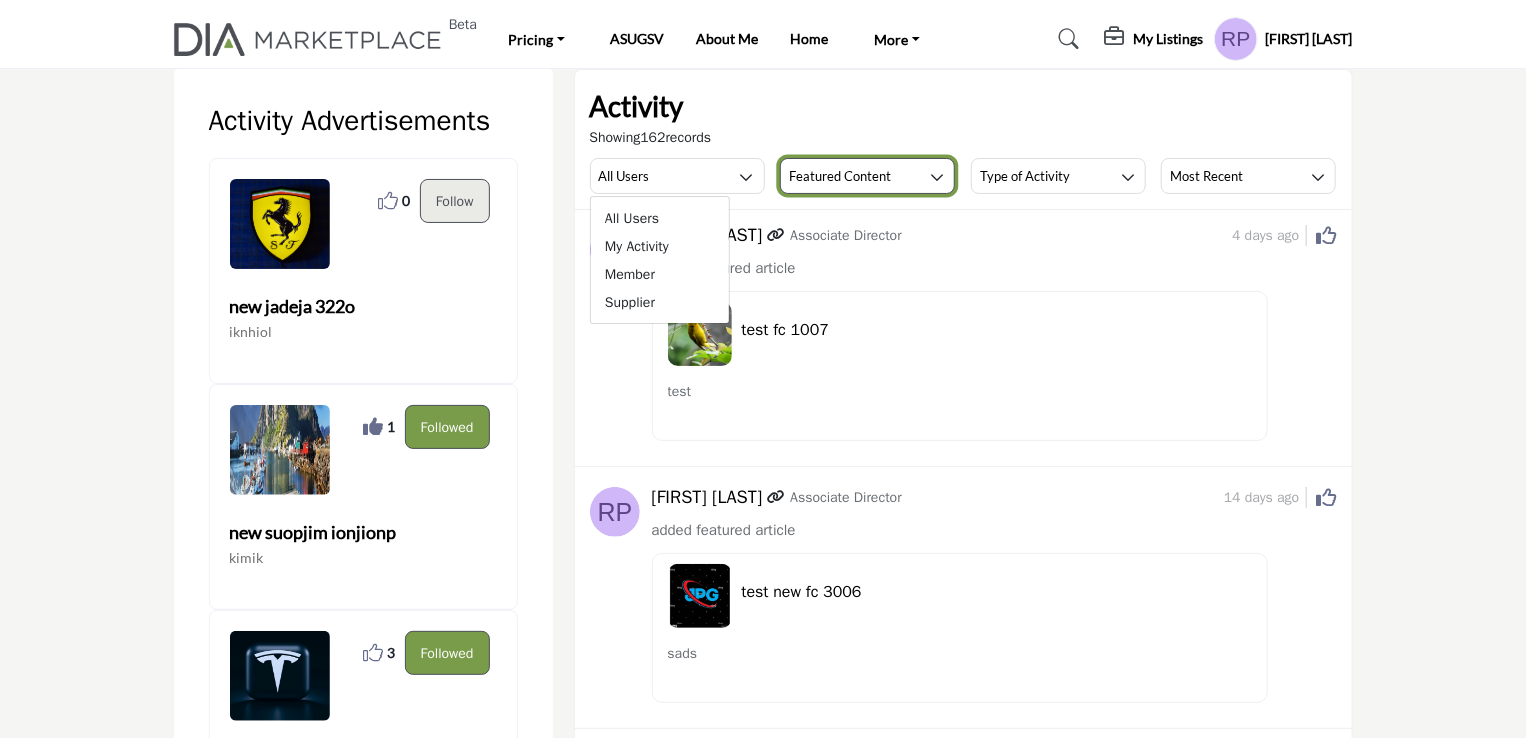 click on "Featured Content" at bounding box center [840, 176] 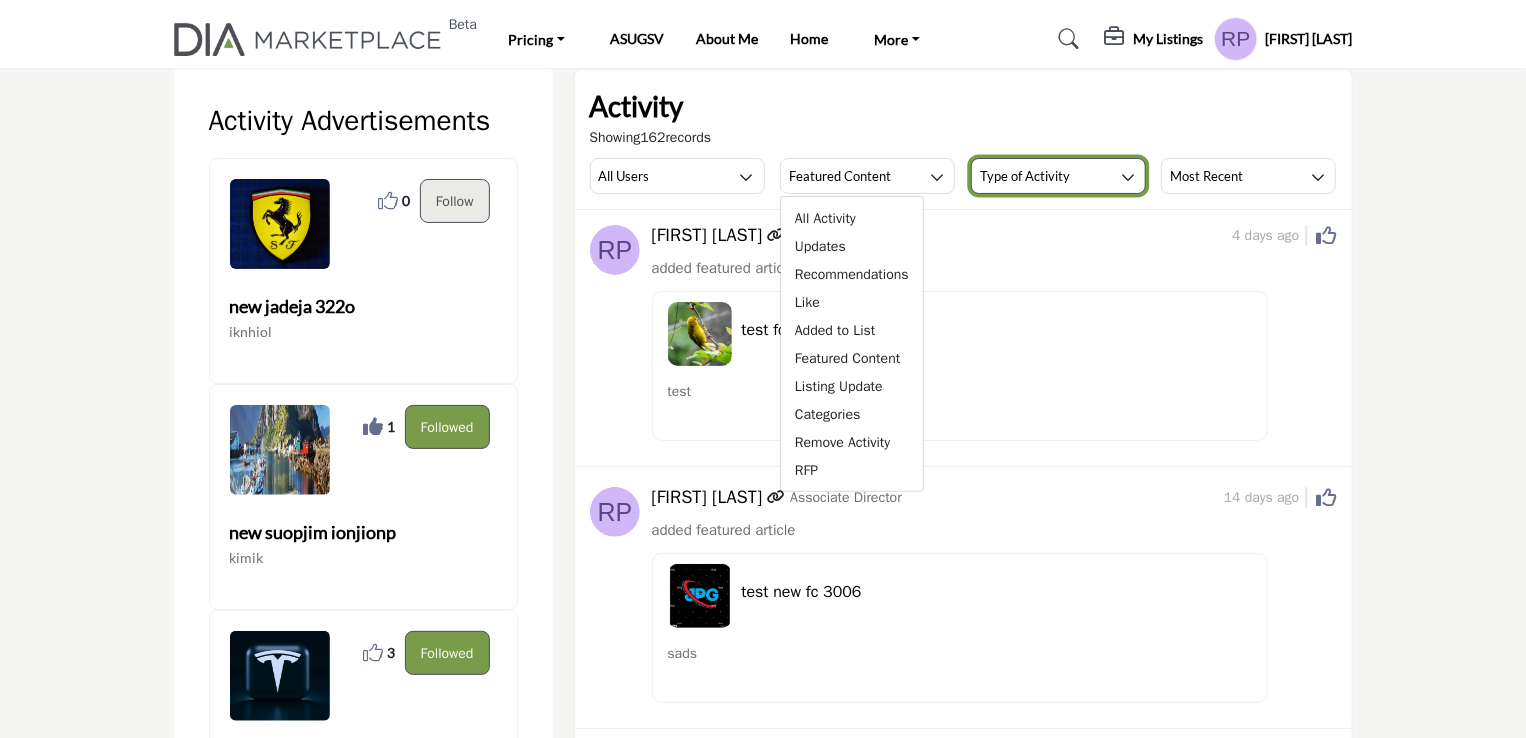 drag, startPoint x: 1074, startPoint y: 166, endPoint x: 1066, endPoint y: 203, distance: 37.85499 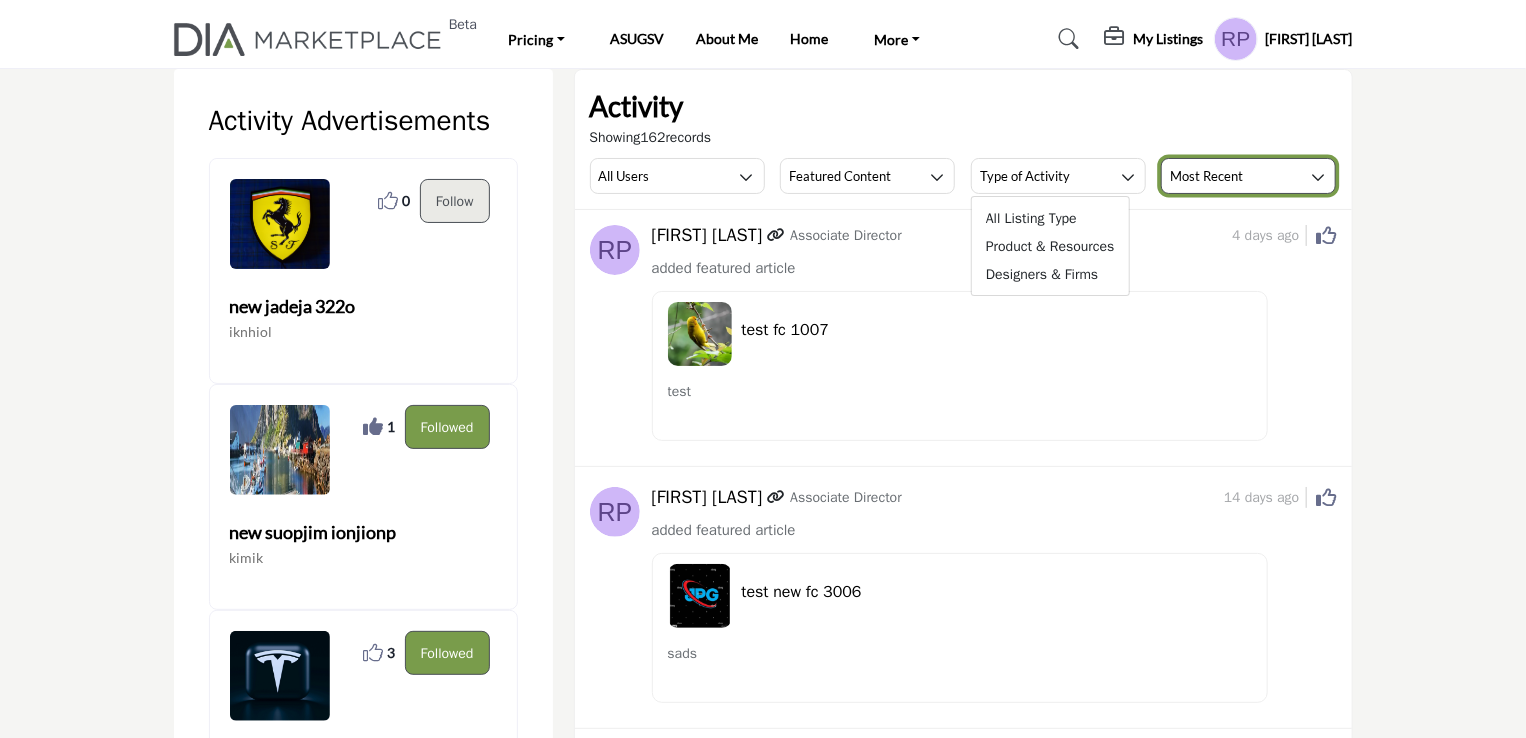 click on "Most Recent" at bounding box center (1248, 176) 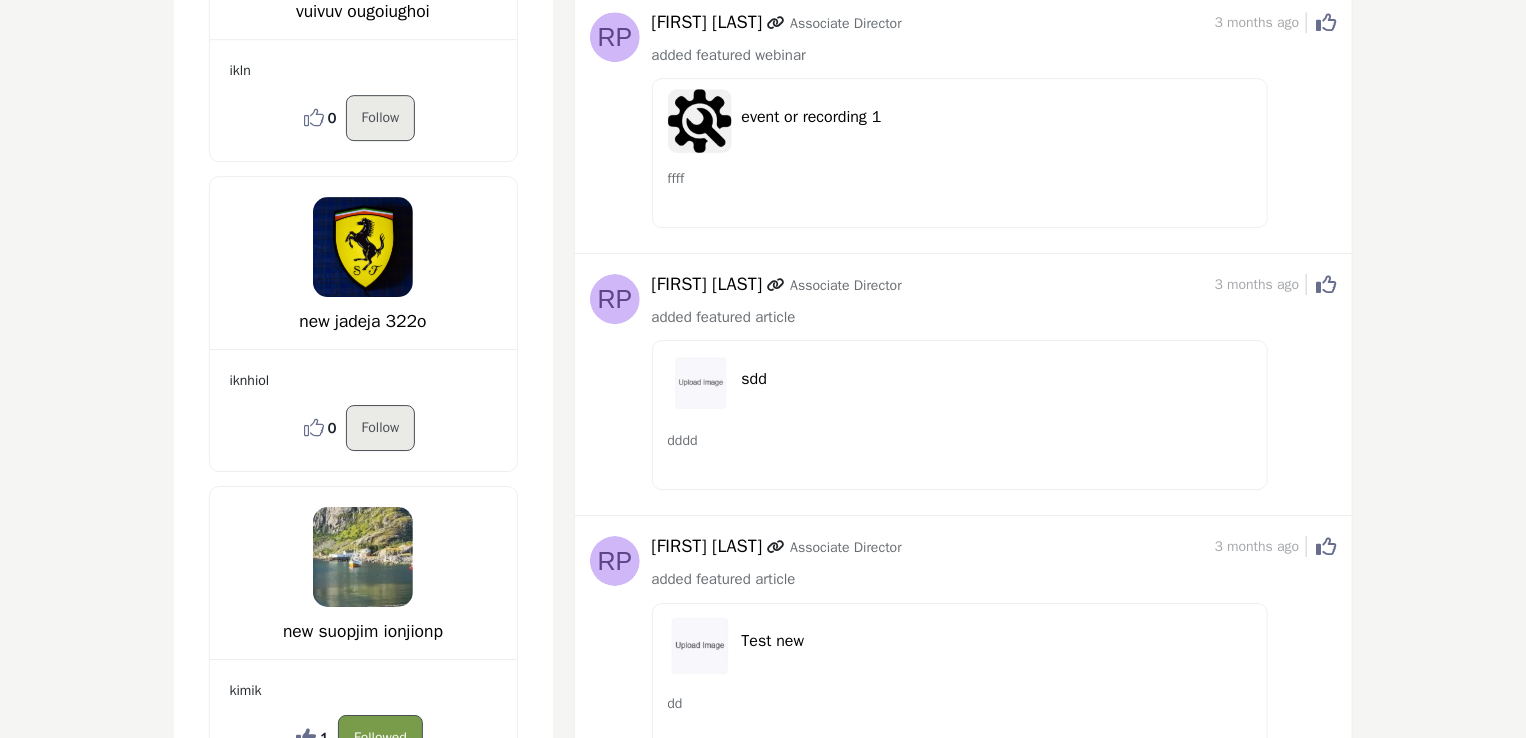 scroll, scrollTop: 7000, scrollLeft: 0, axis: vertical 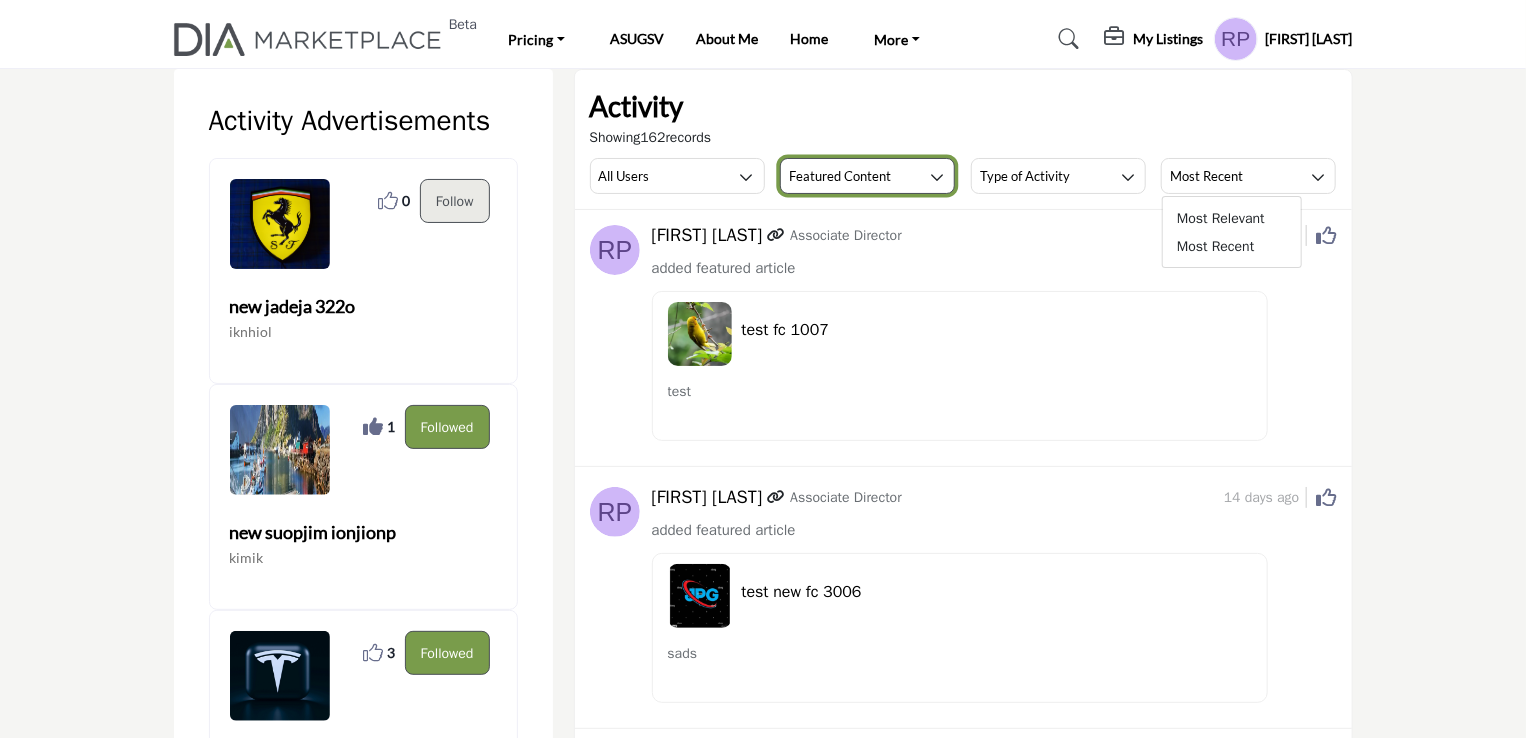 drag, startPoint x: 892, startPoint y: 179, endPoint x: 897, endPoint y: 213, distance: 34.36568 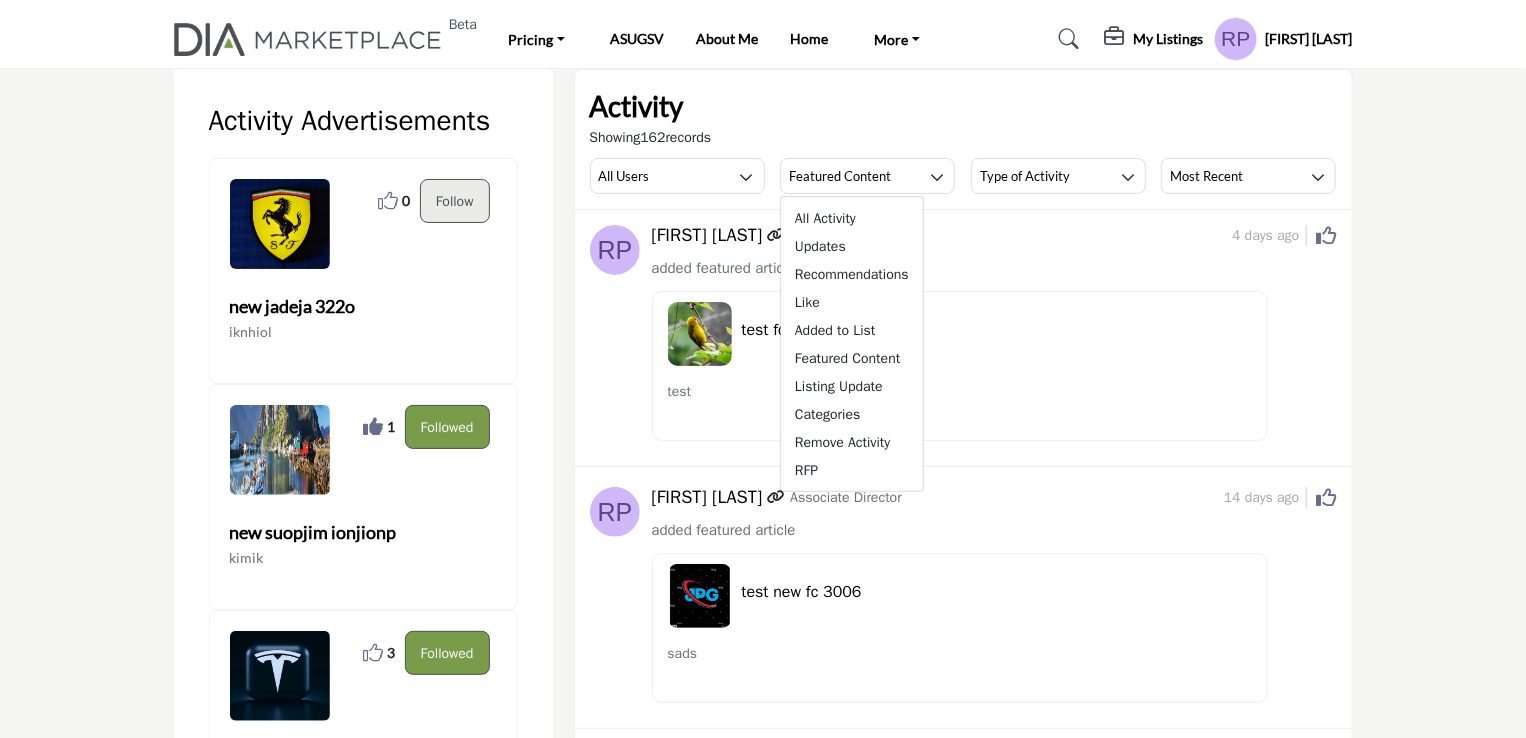 click on "Activity" at bounding box center (963, 106) 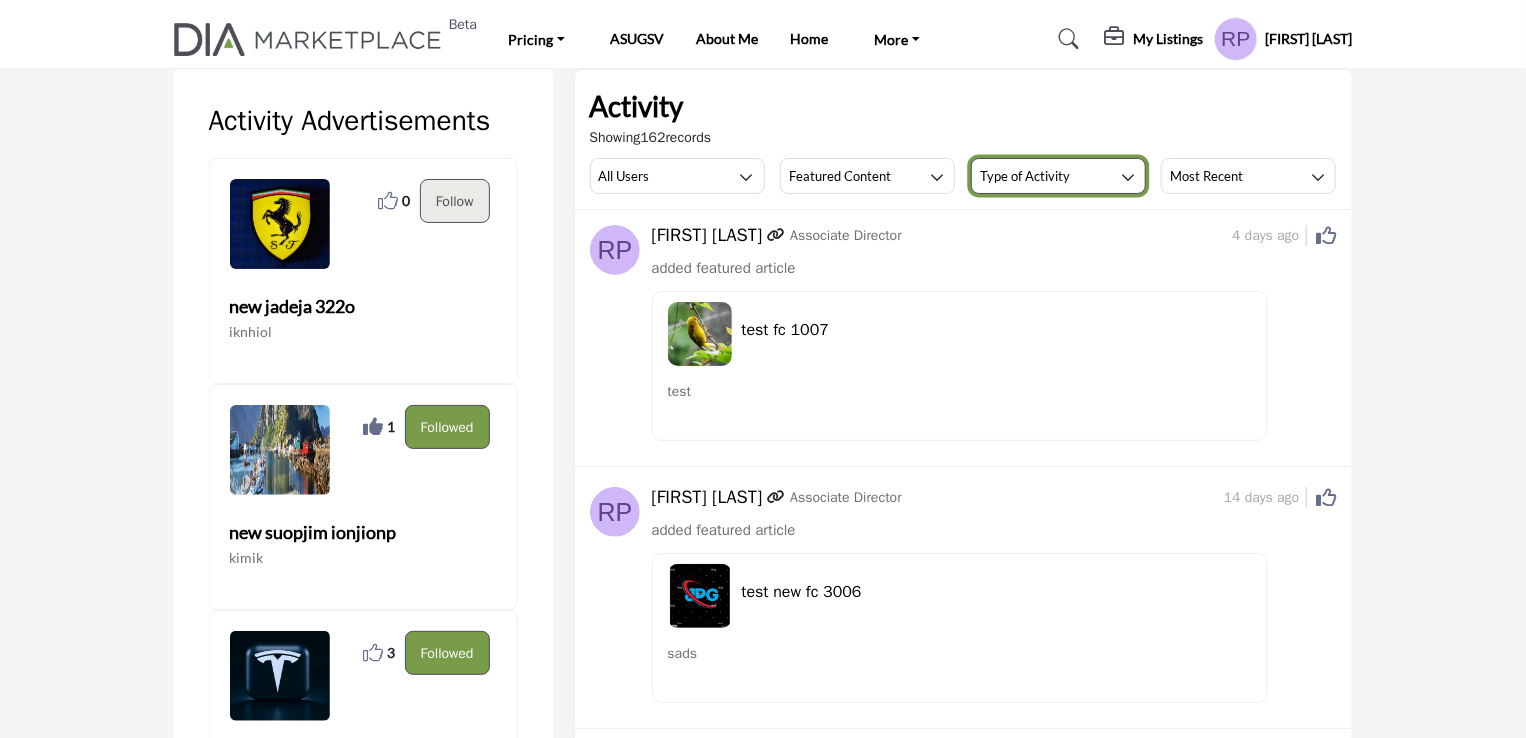 click on "Type of Activity" at bounding box center [1058, 176] 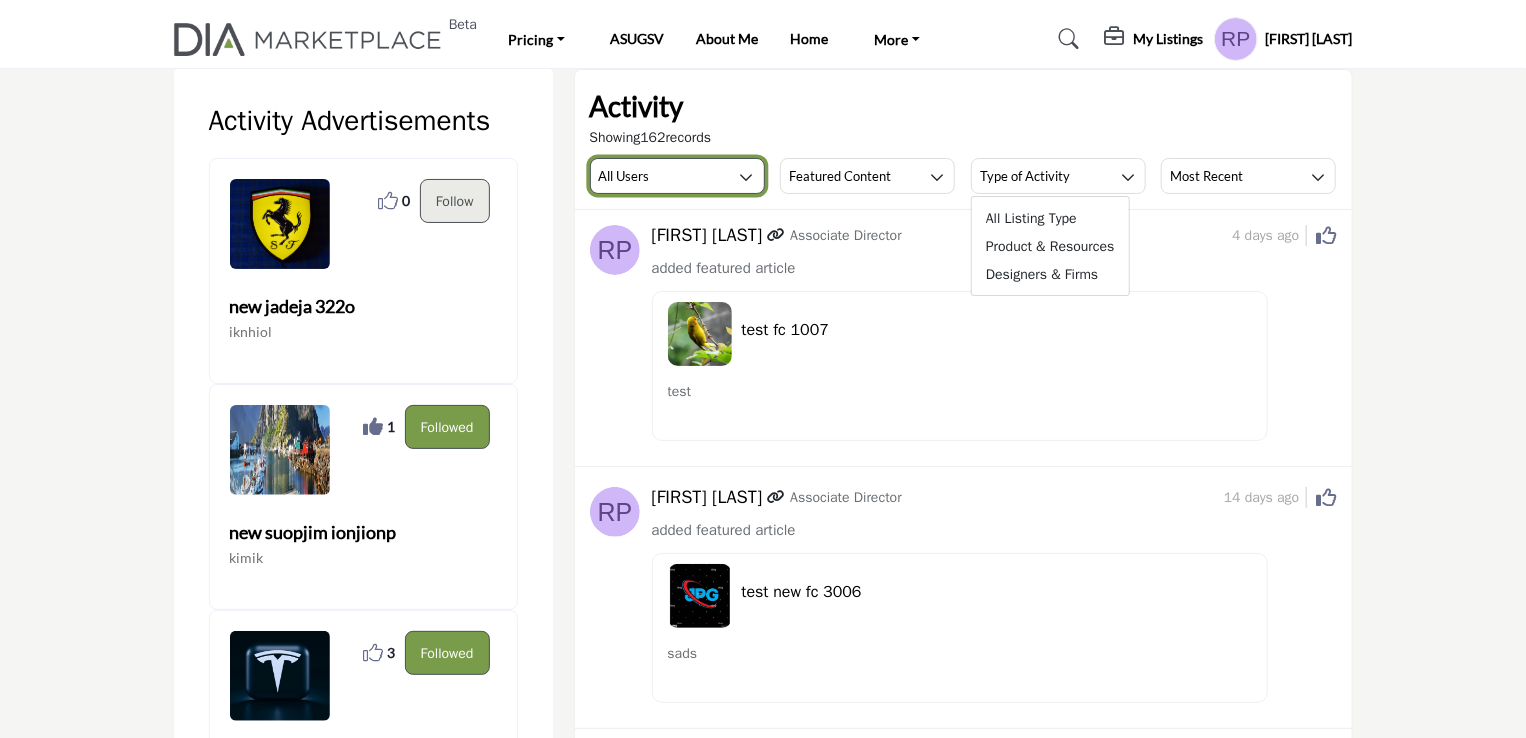 click on "All Users" at bounding box center [677, 176] 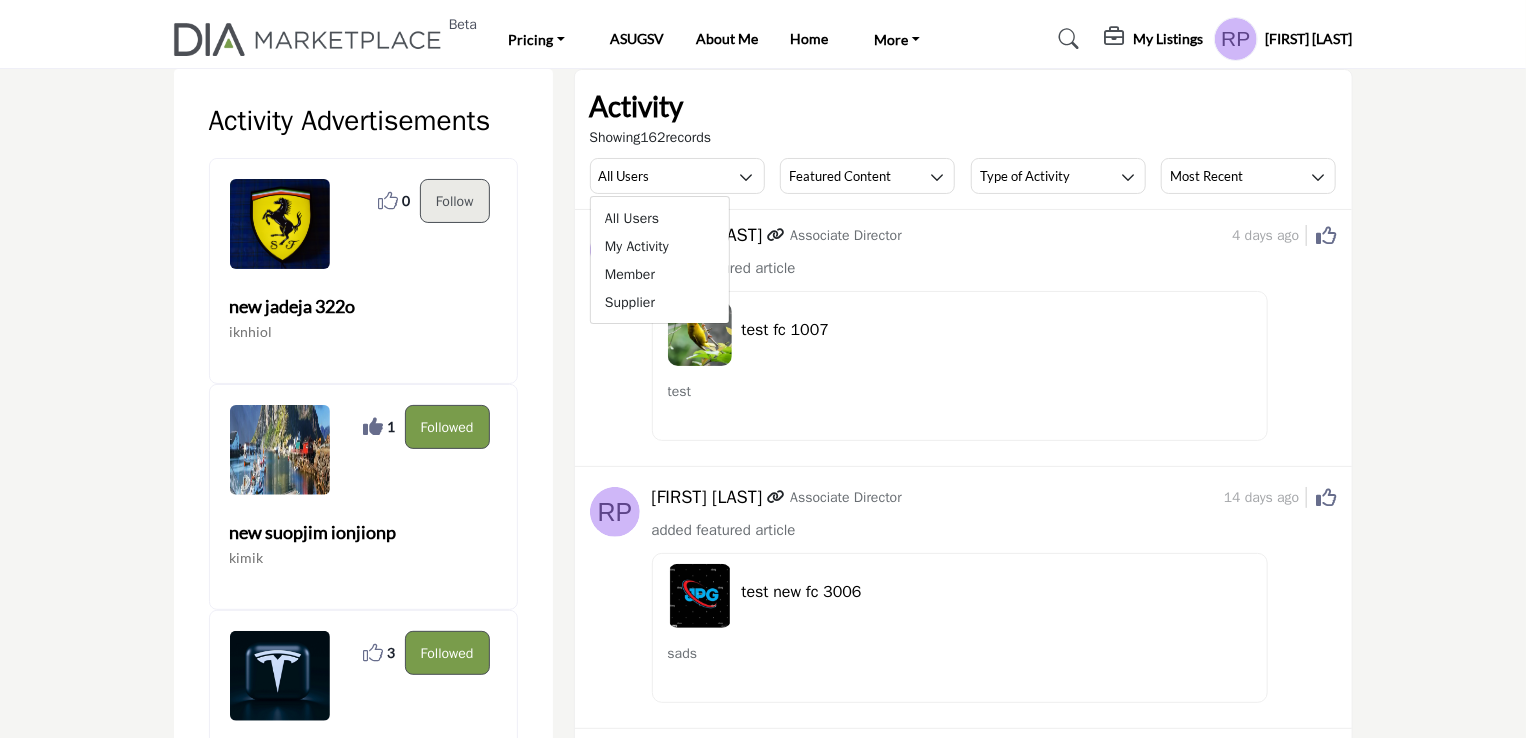 click on "Activity" at bounding box center (963, 106) 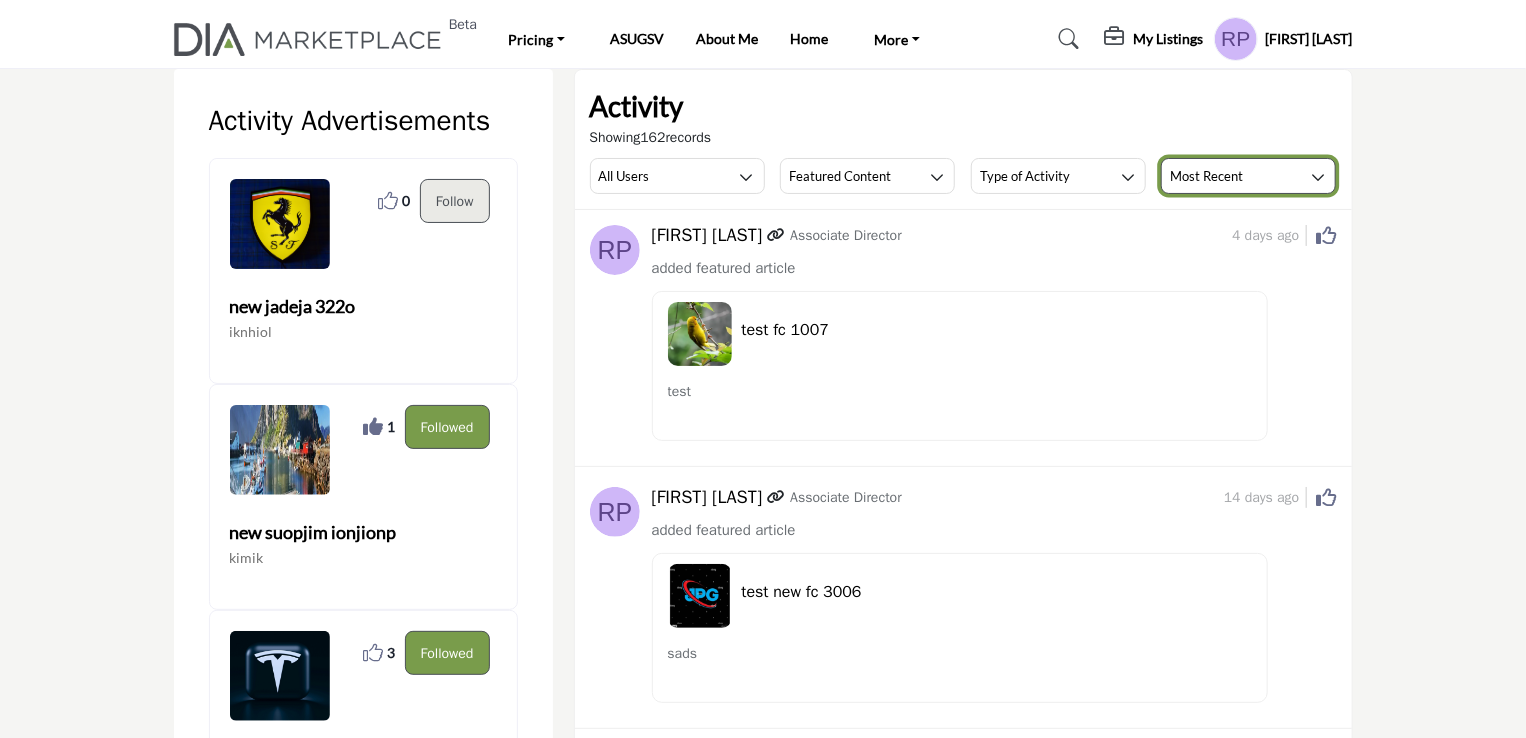 click on "Most Recent" at bounding box center (1206, 176) 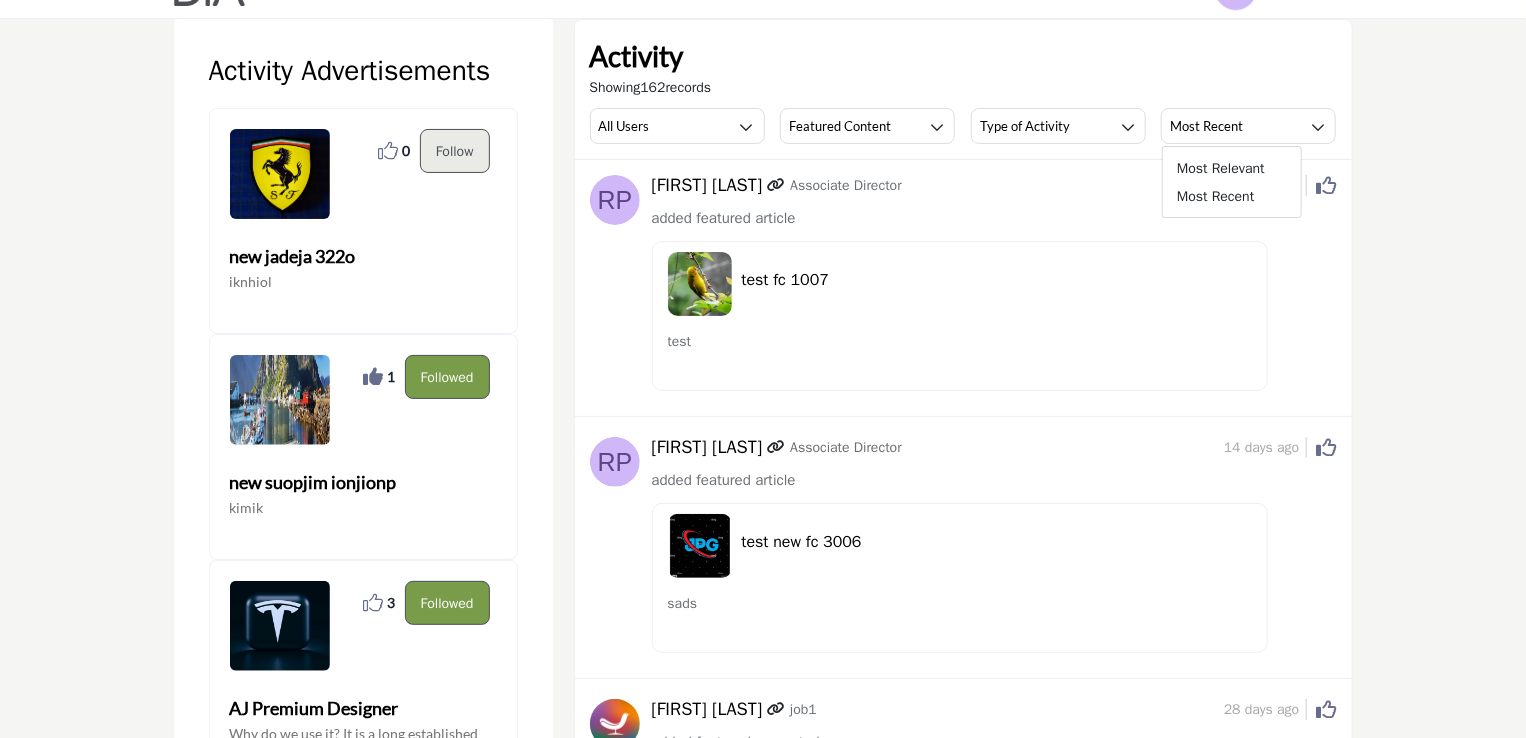 scroll, scrollTop: 0, scrollLeft: 0, axis: both 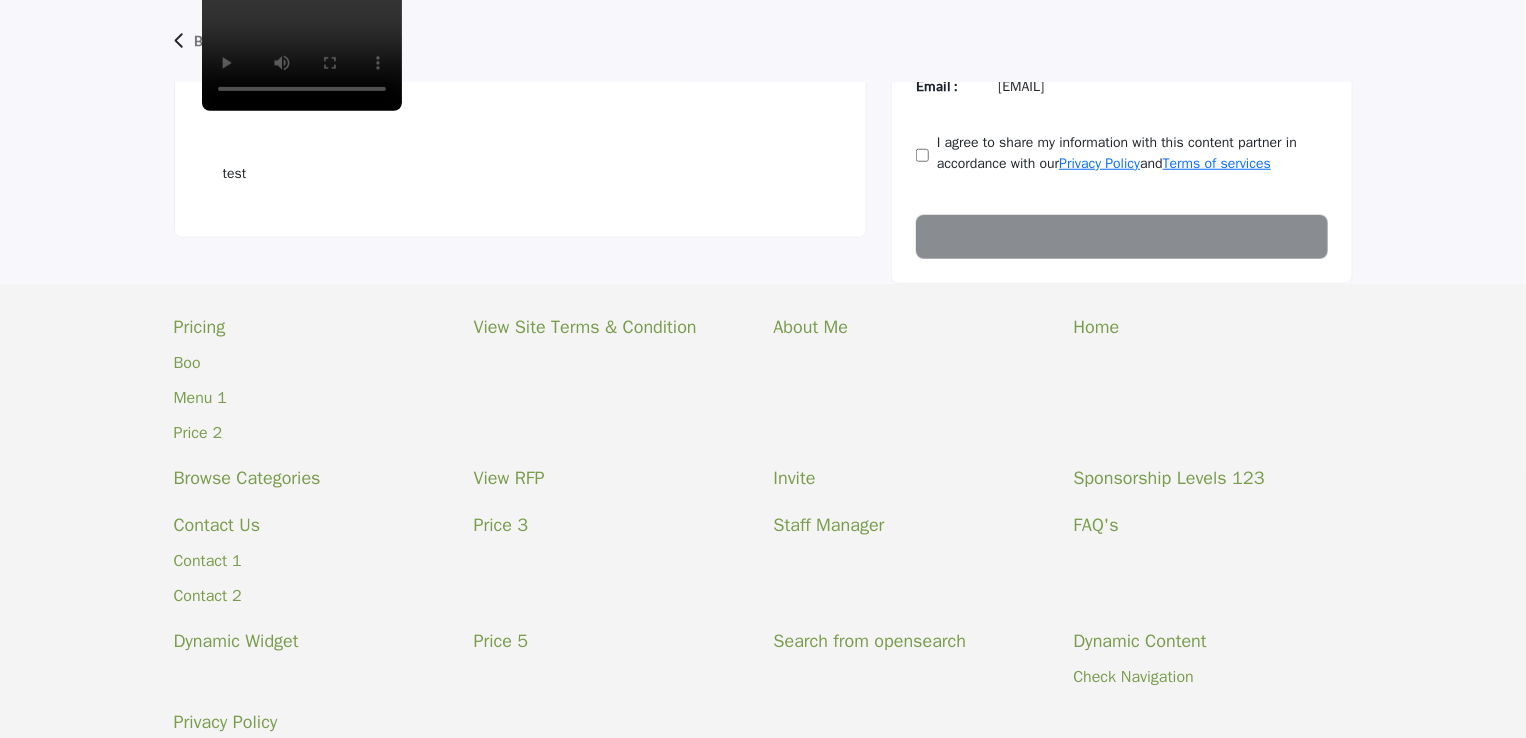 click at bounding box center (0, 0) 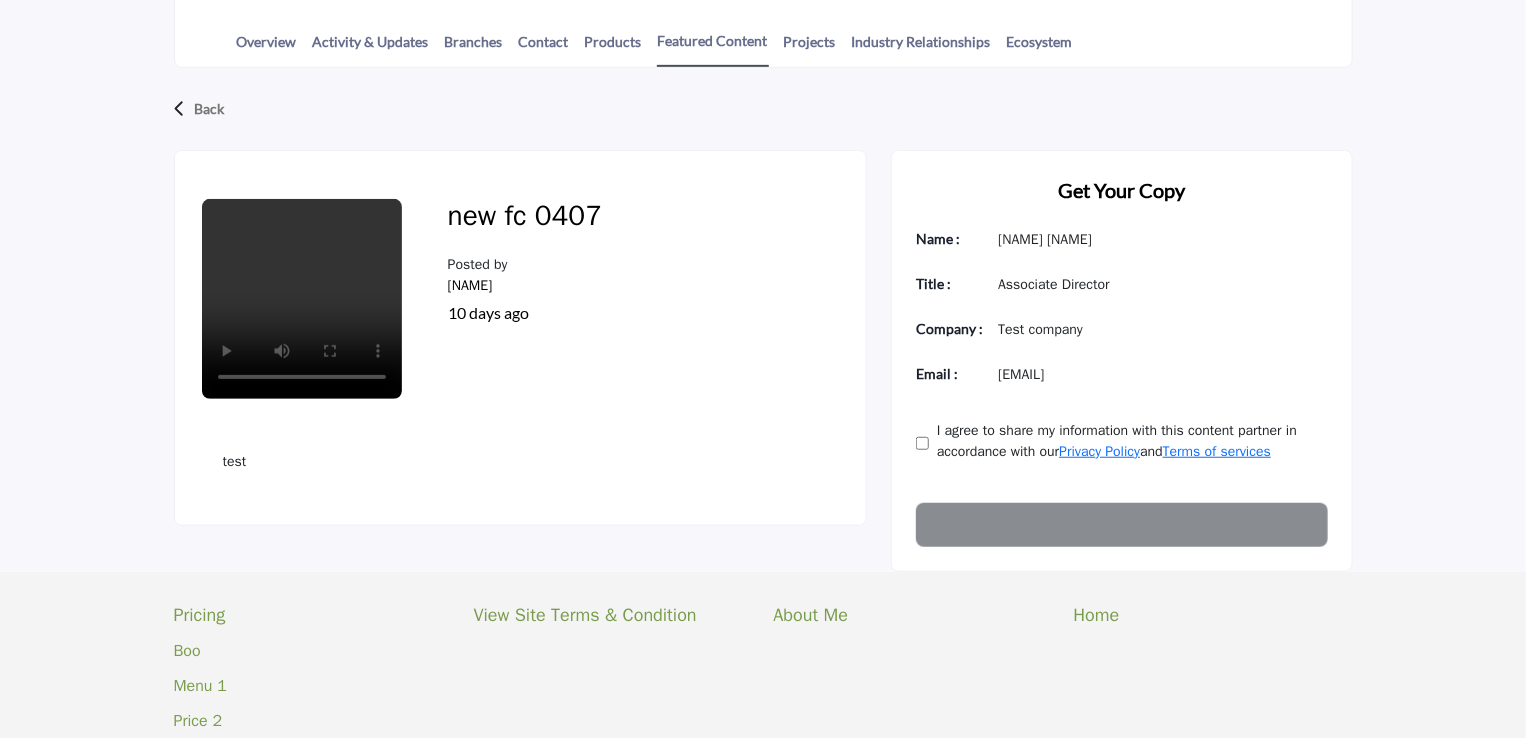 scroll, scrollTop: 700, scrollLeft: 0, axis: vertical 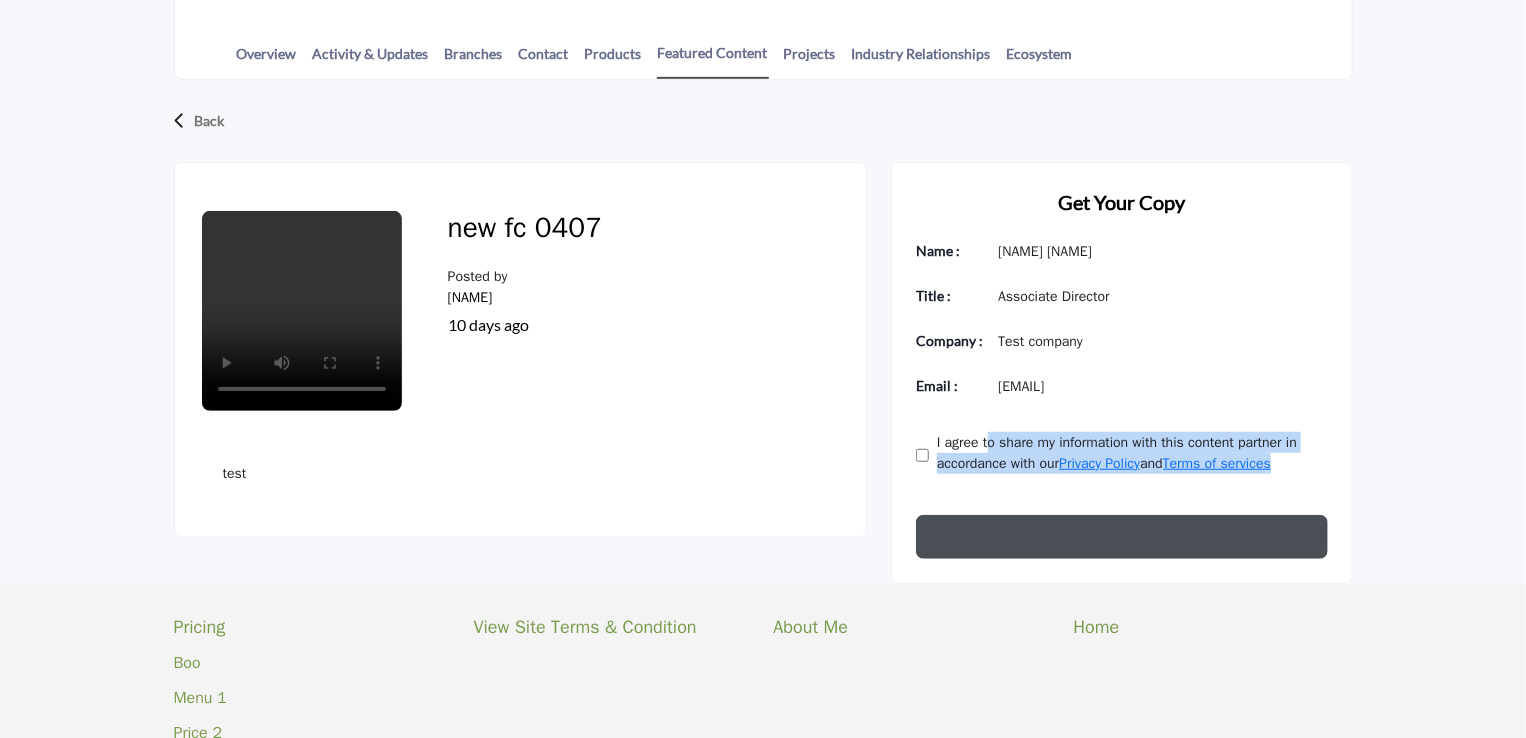 drag, startPoint x: 990, startPoint y: 432, endPoint x: 1365, endPoint y: 469, distance: 376.82092 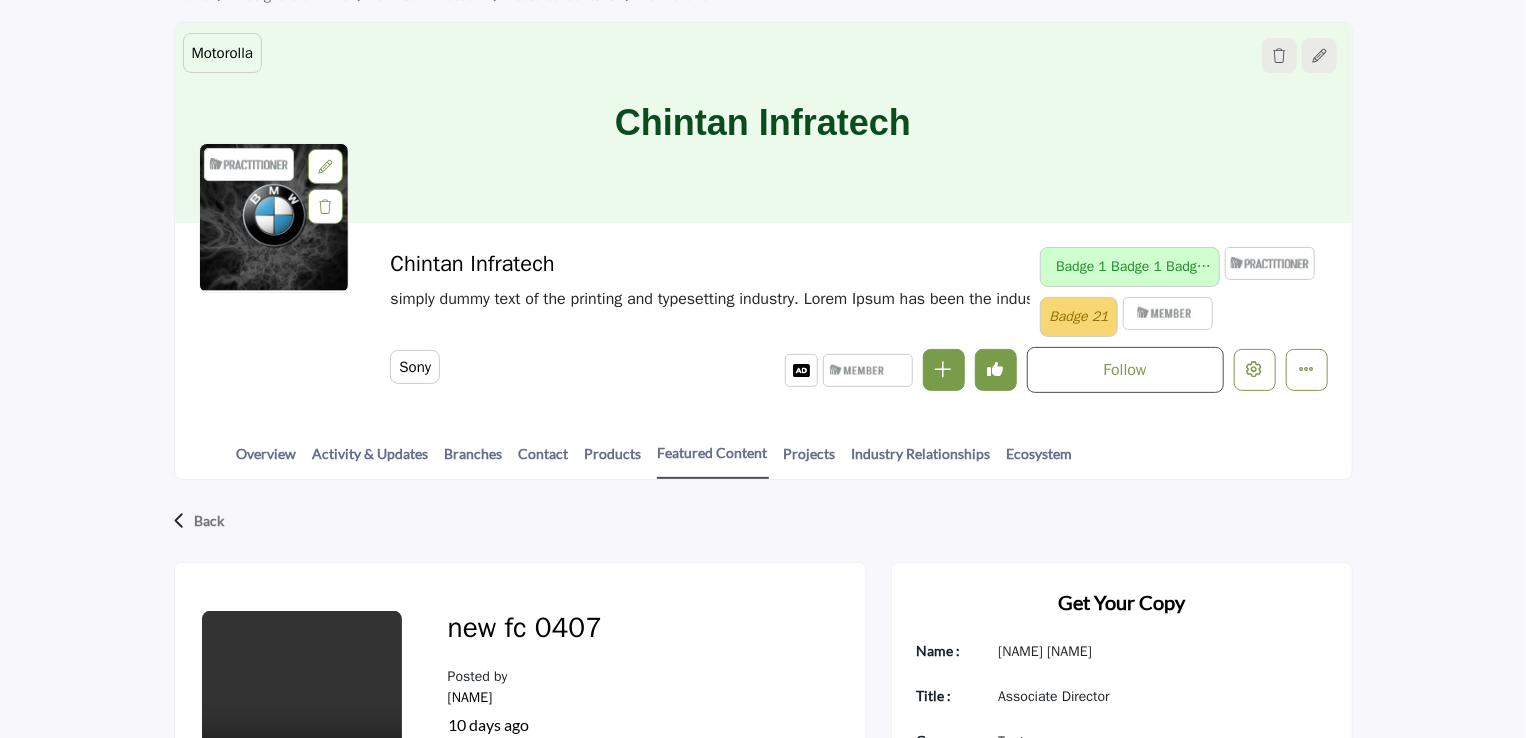 scroll, scrollTop: 17, scrollLeft: 0, axis: vertical 